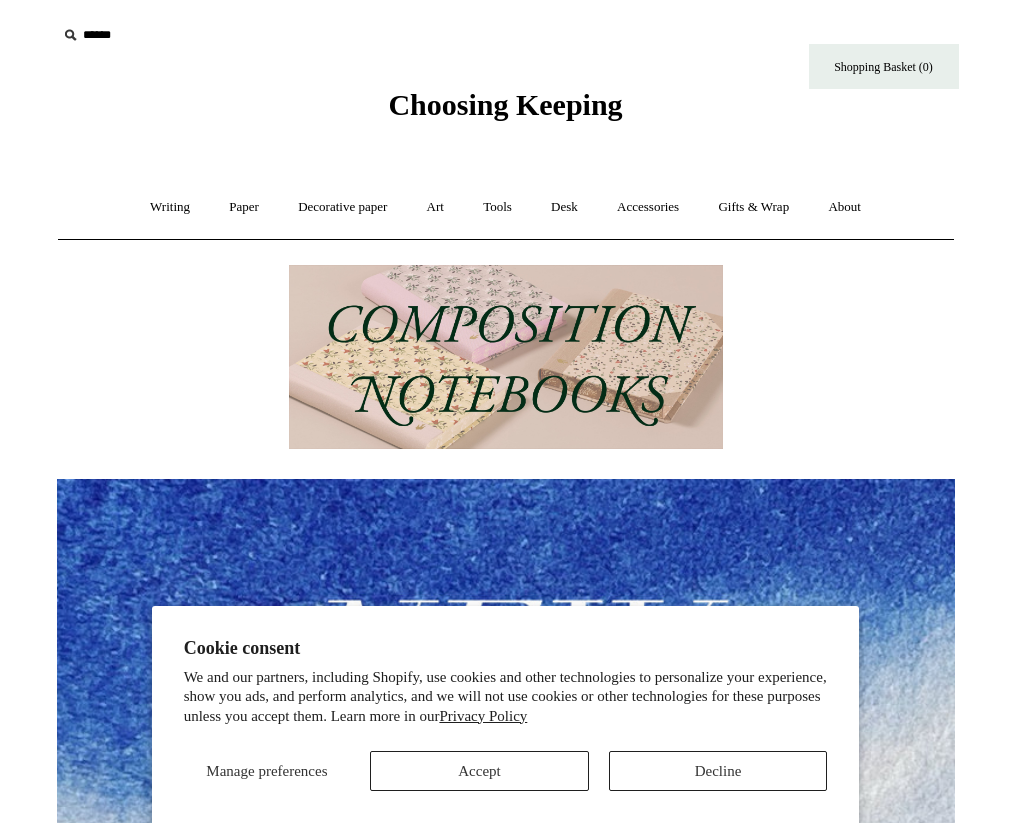 scroll, scrollTop: 0, scrollLeft: 0, axis: both 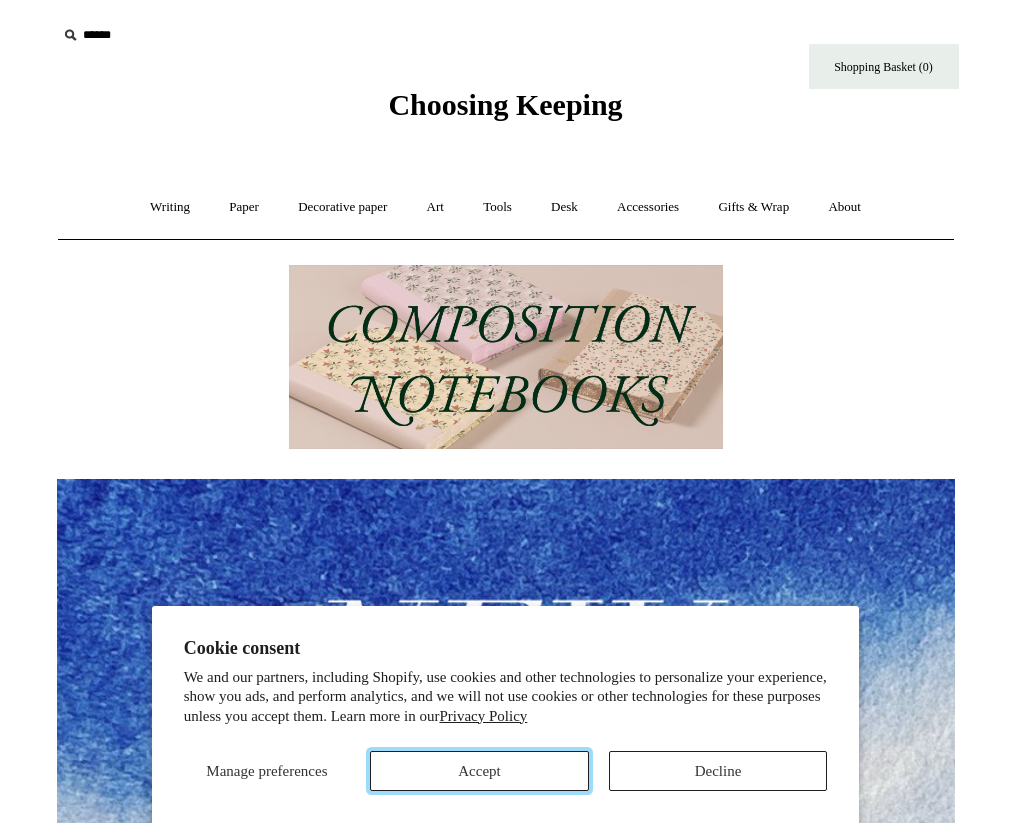 click on "Accept" at bounding box center (479, 771) 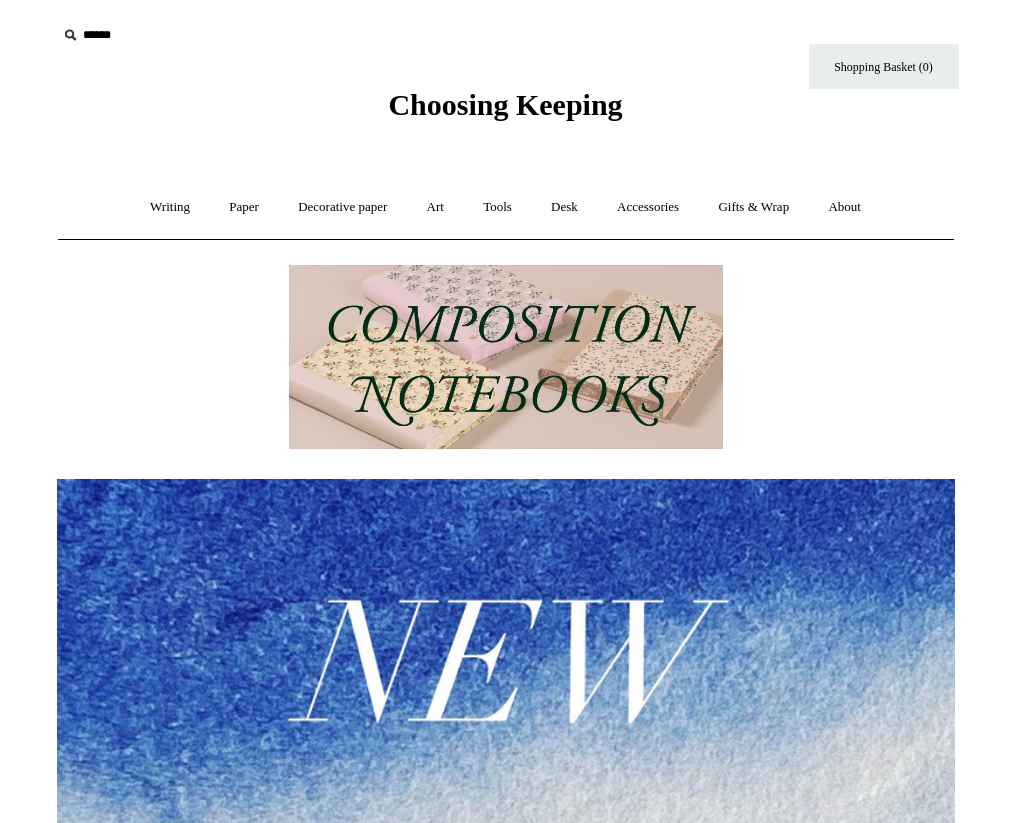 click on "Choosing Keeping" at bounding box center (505, 104) 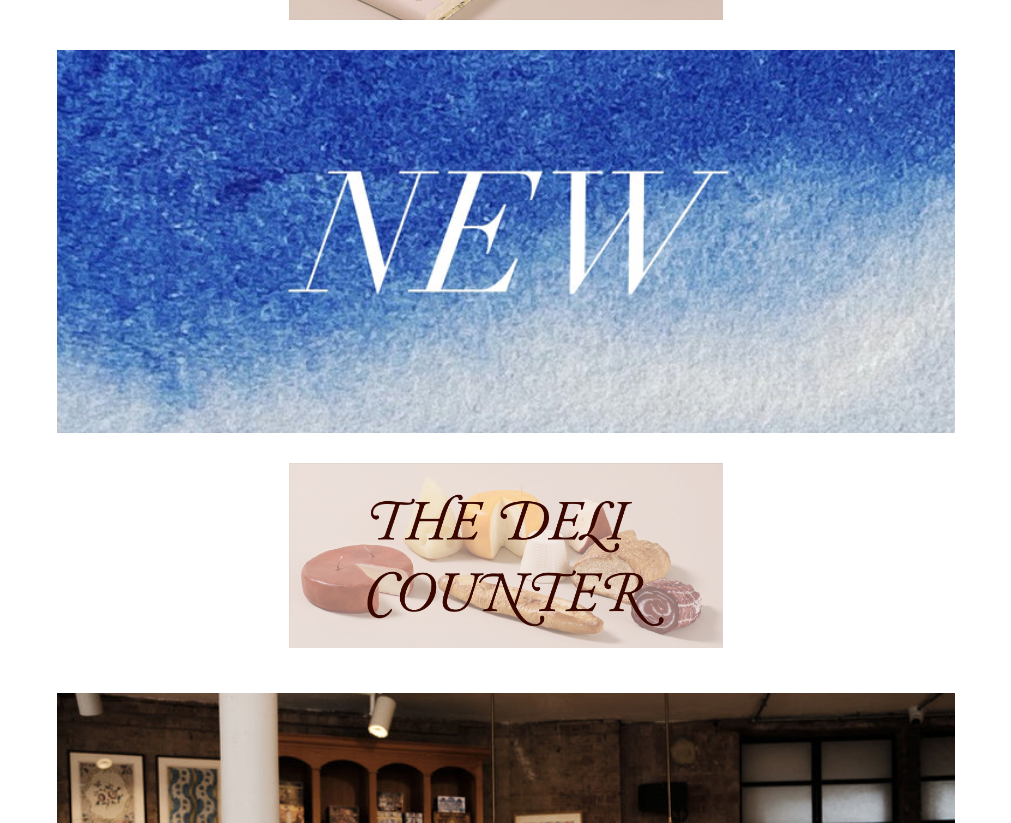 scroll, scrollTop: 478, scrollLeft: 0, axis: vertical 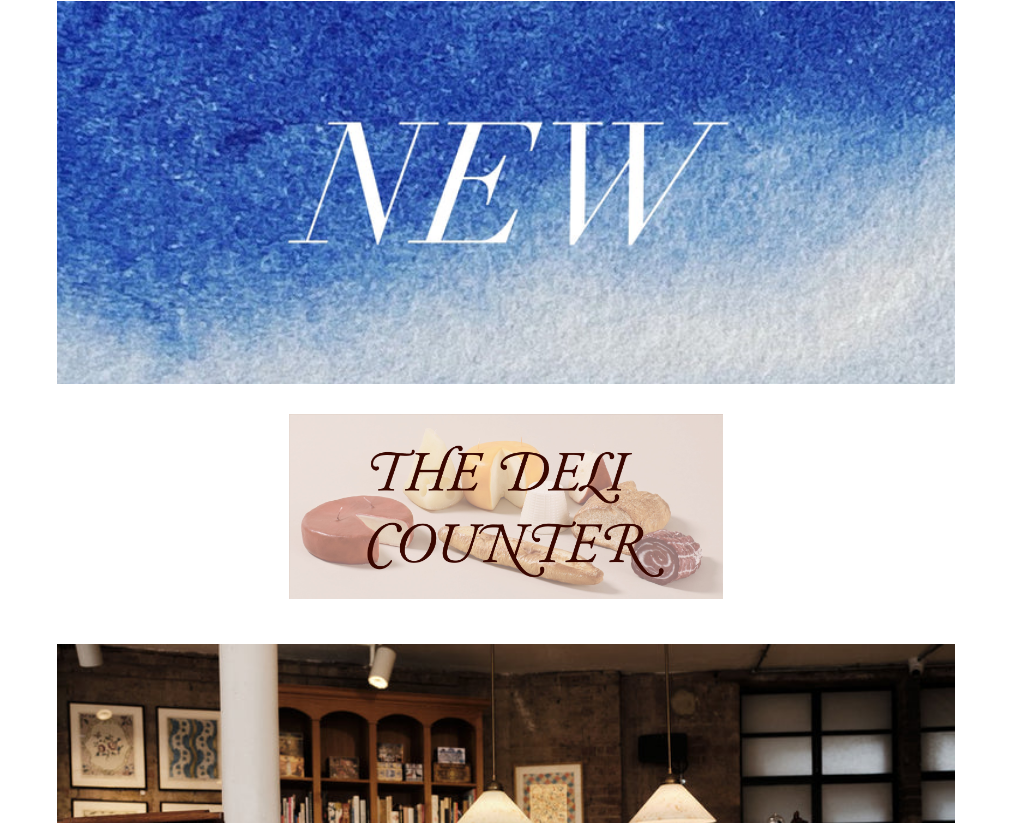 click at bounding box center (506, 192) 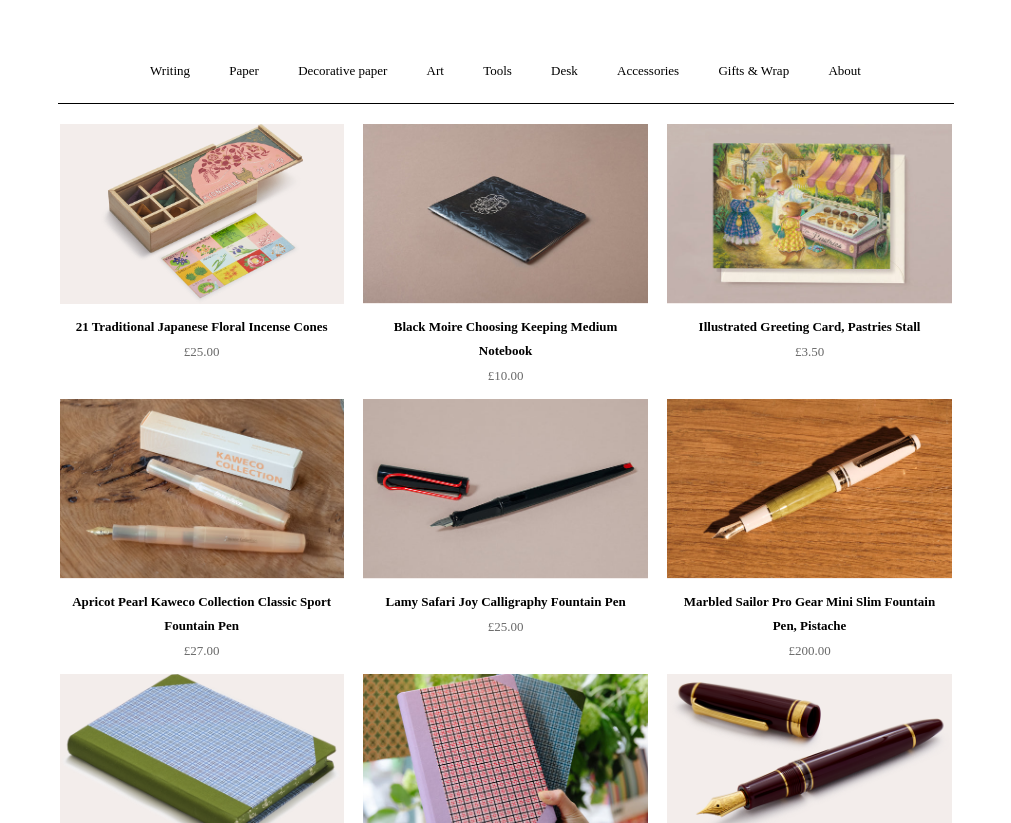 scroll, scrollTop: 0, scrollLeft: 0, axis: both 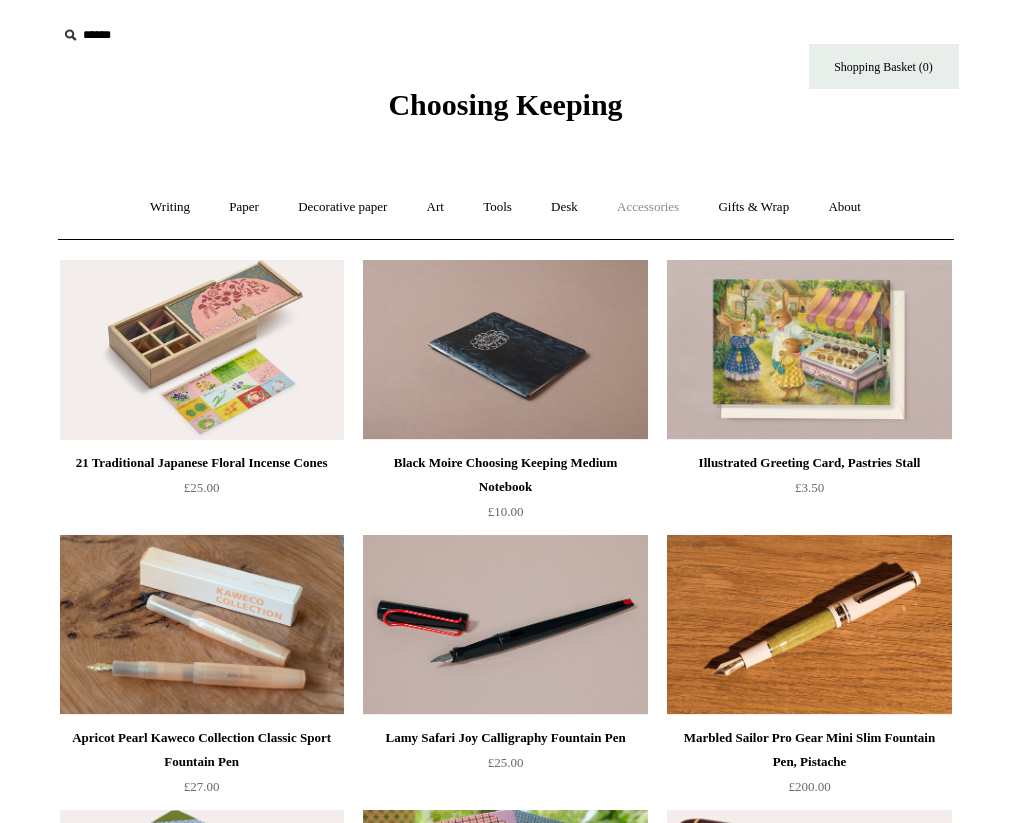 click on "Accessories +" at bounding box center [648, 207] 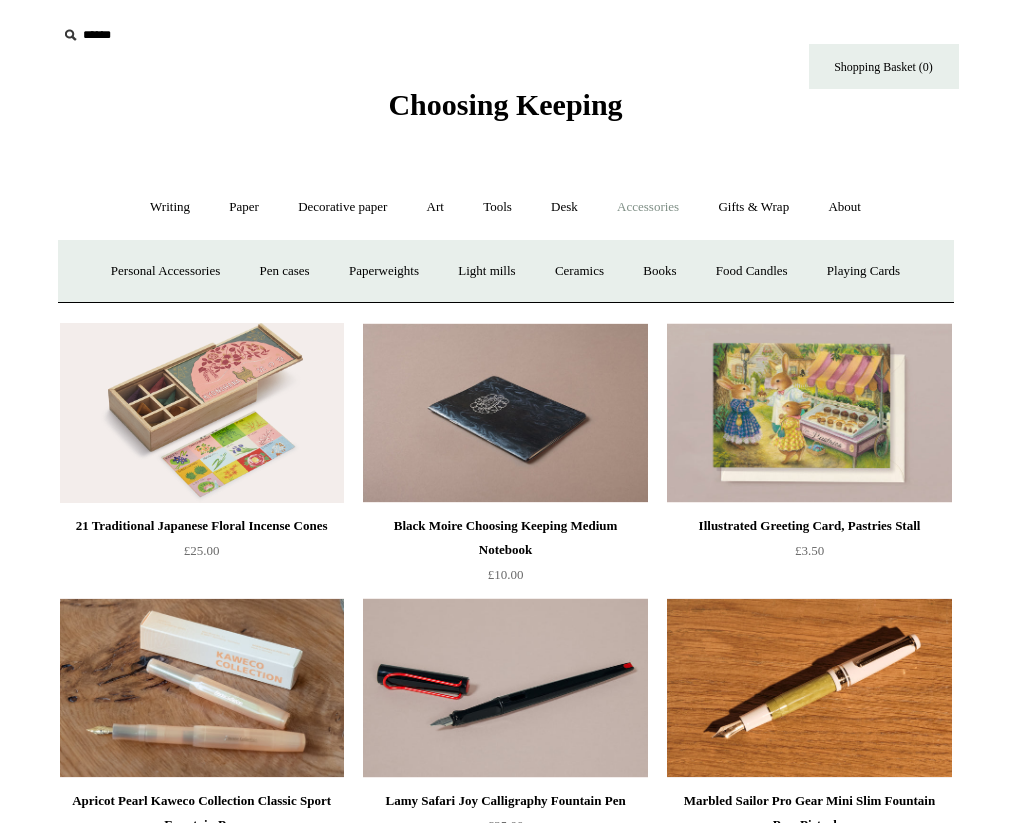 click at bounding box center [180, 35] 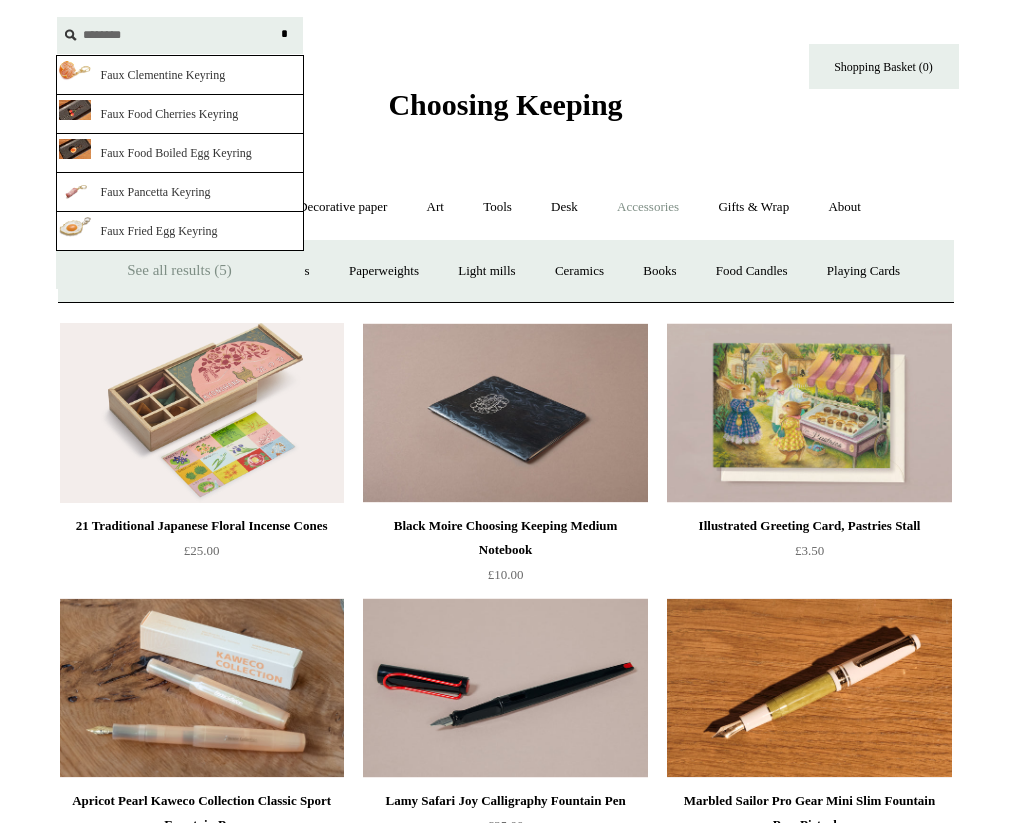 type on "********" 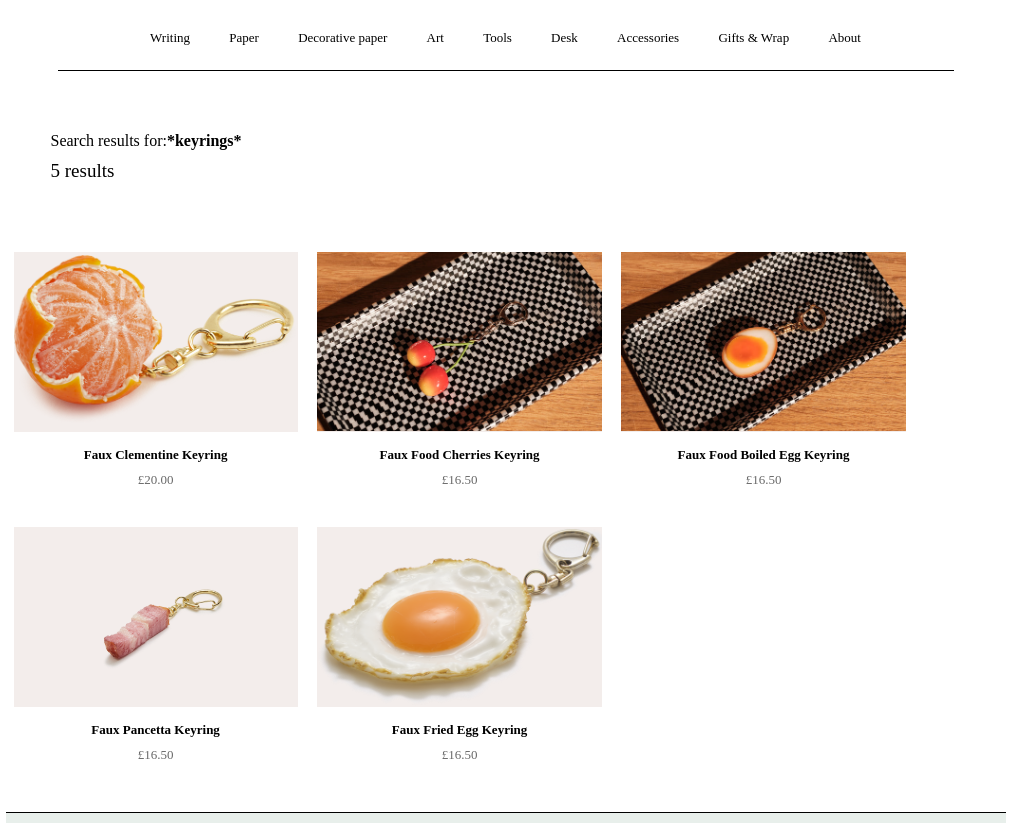 scroll, scrollTop: 173, scrollLeft: 0, axis: vertical 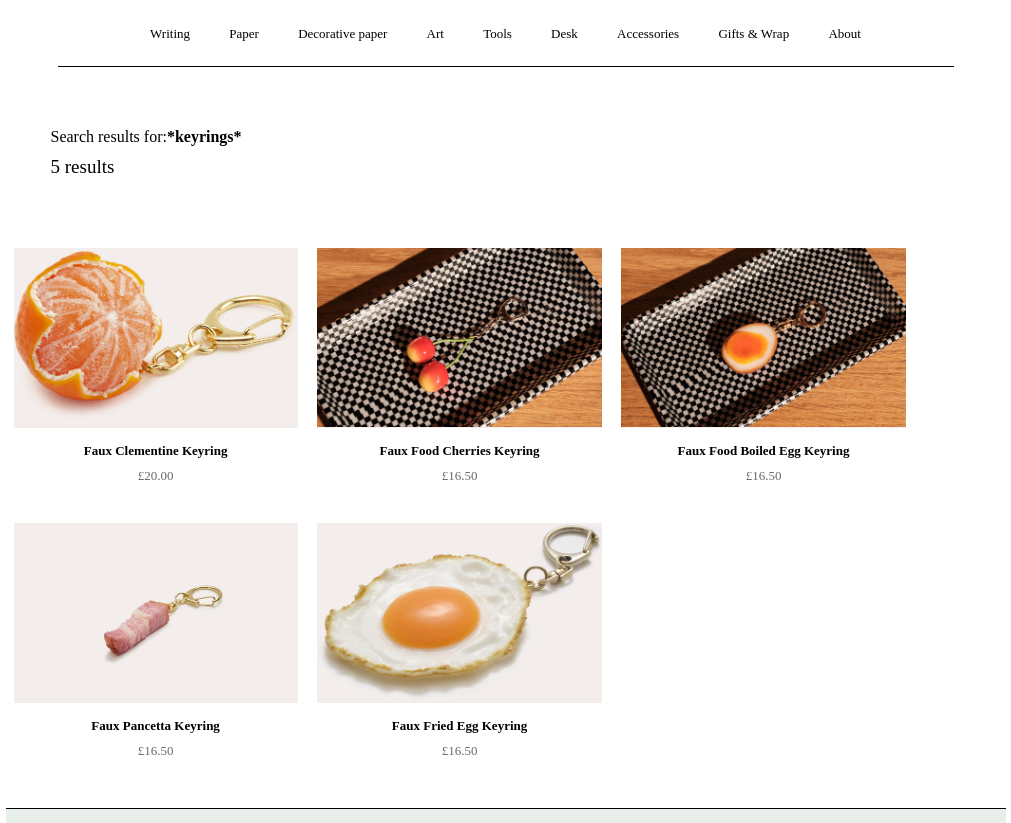 click at bounding box center [156, 613] 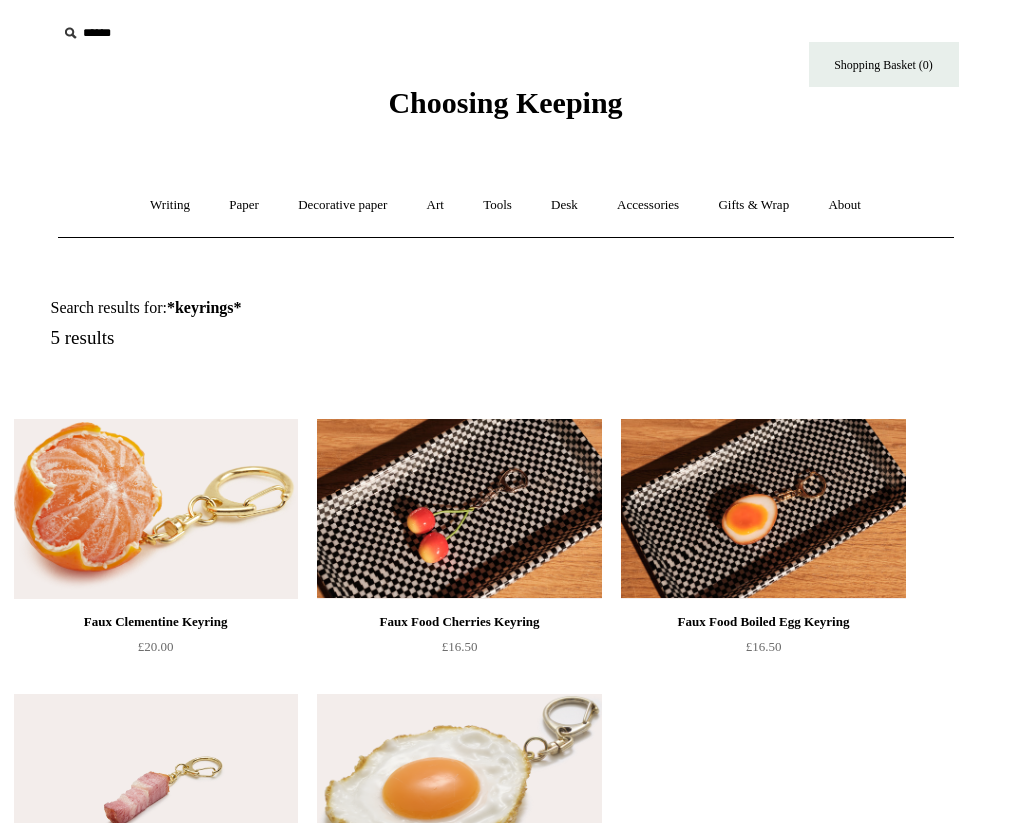 scroll, scrollTop: 0, scrollLeft: 0, axis: both 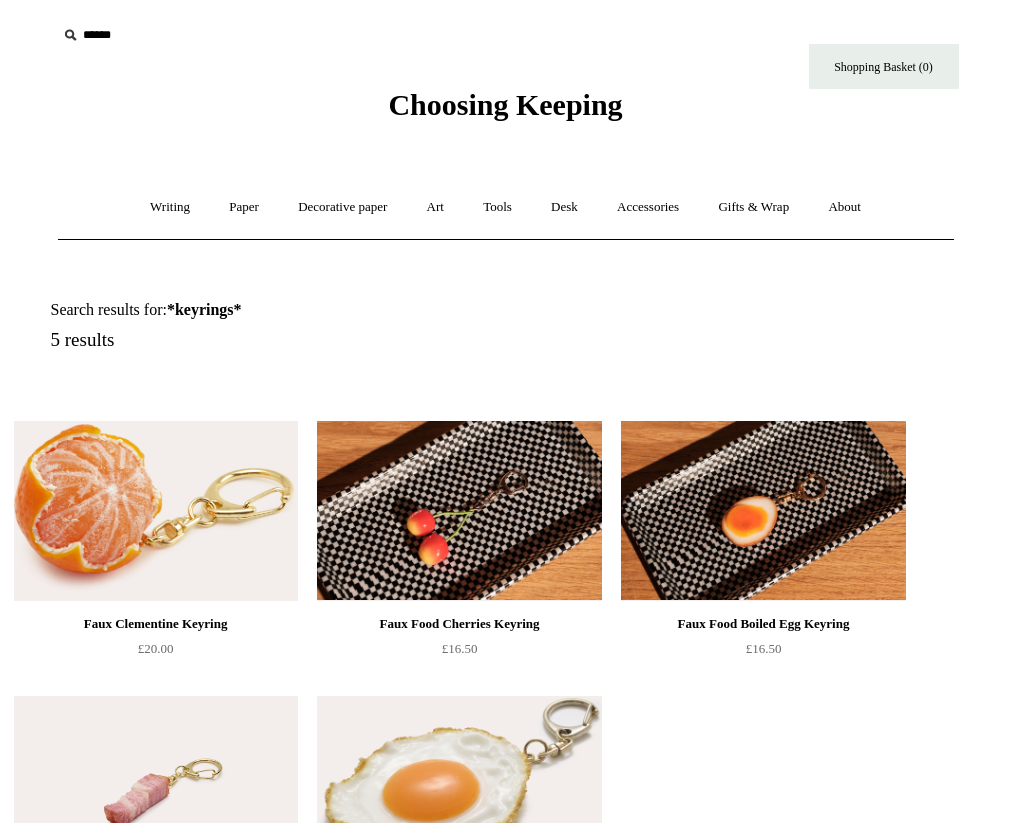 click at bounding box center (156, 511) 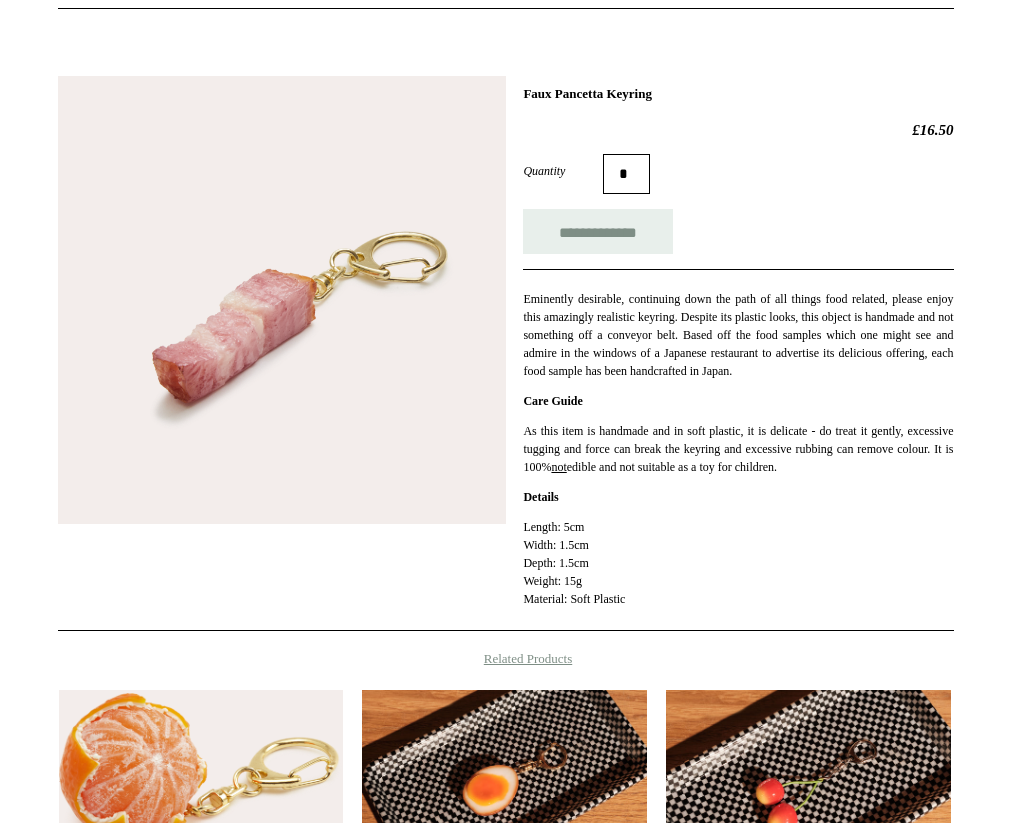 scroll, scrollTop: 196, scrollLeft: 0, axis: vertical 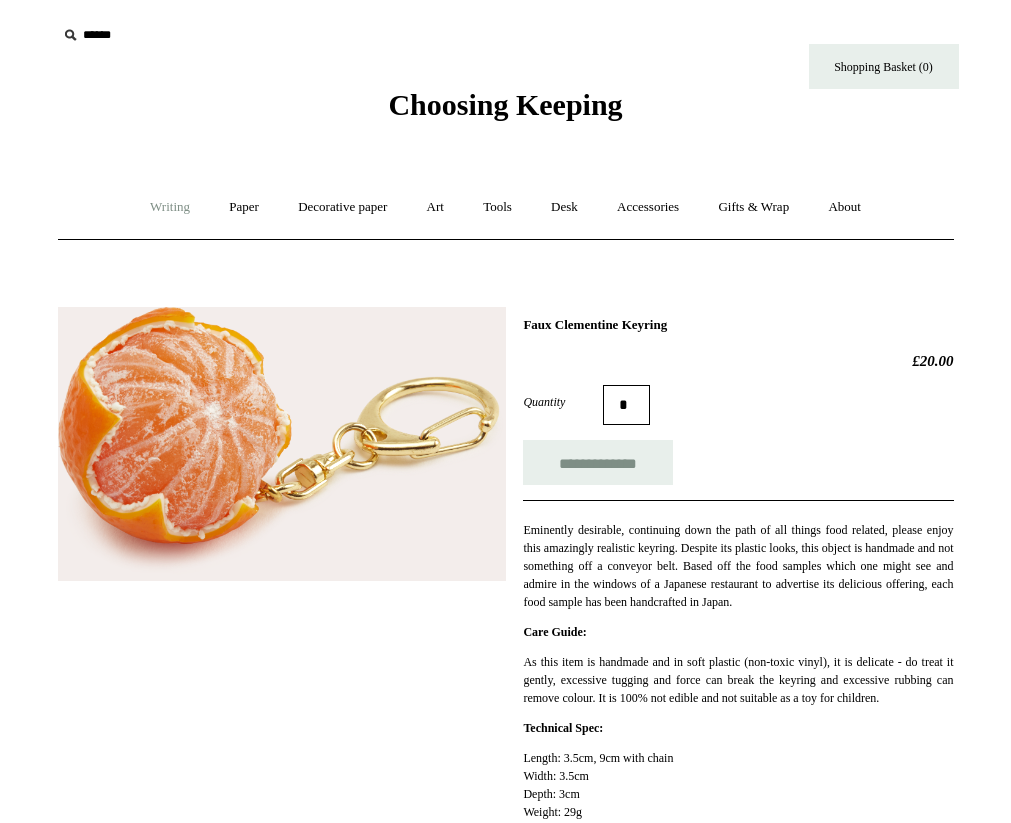 click on "Writing +" at bounding box center (170, 207) 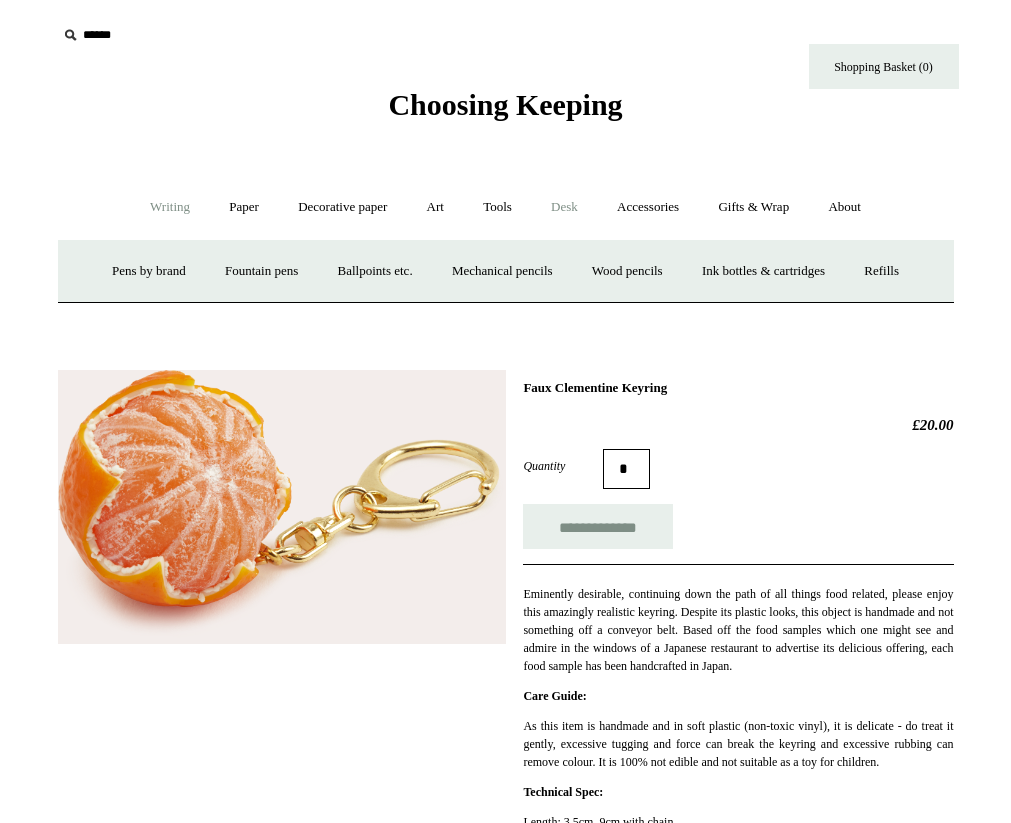 click on "Desk +" at bounding box center (564, 207) 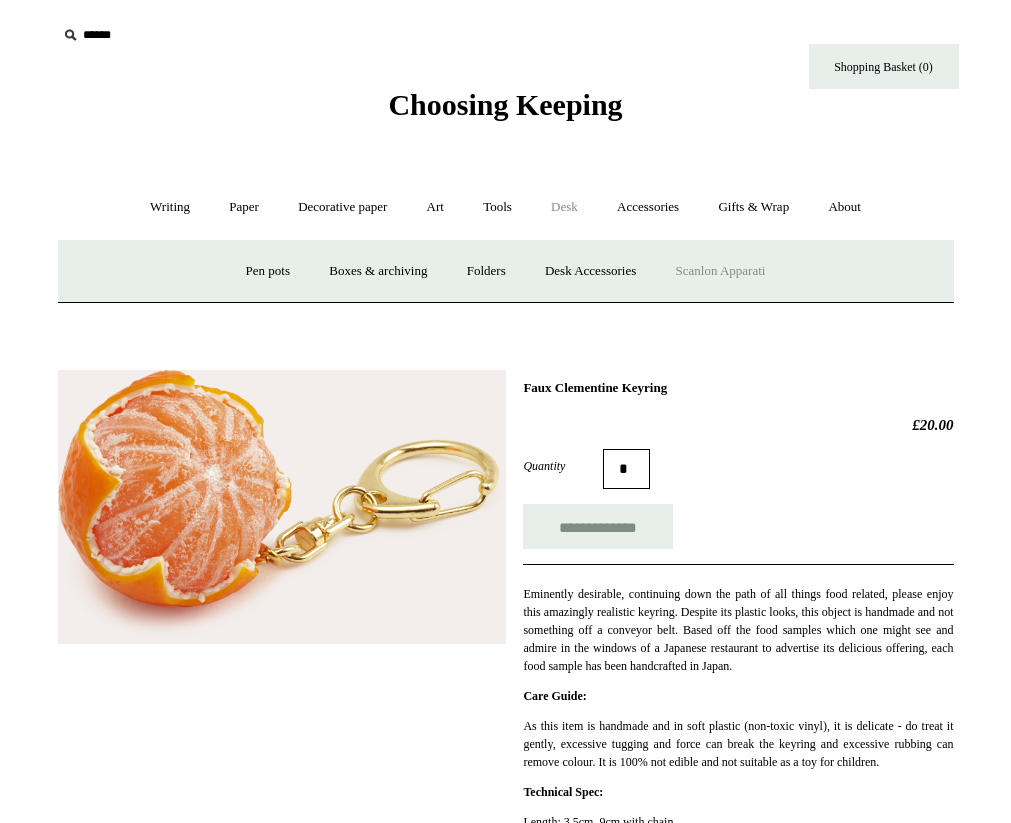 click on "Scanlon Apparati" at bounding box center (721, 271) 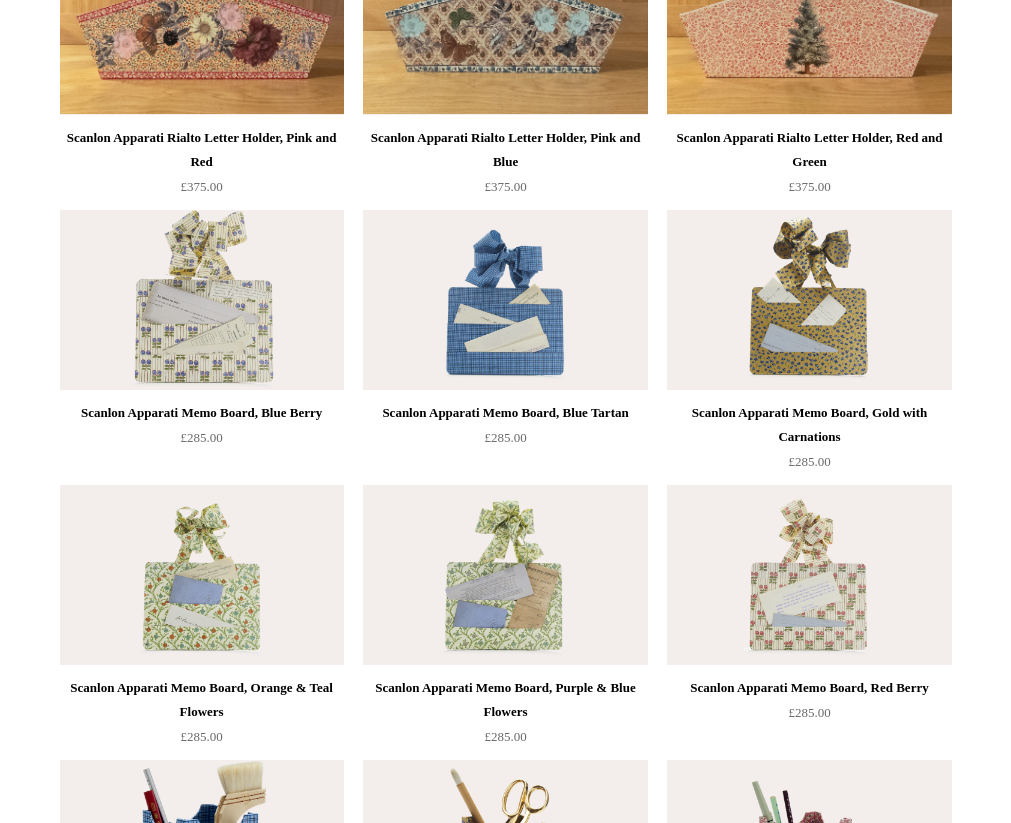 scroll, scrollTop: 326, scrollLeft: 0, axis: vertical 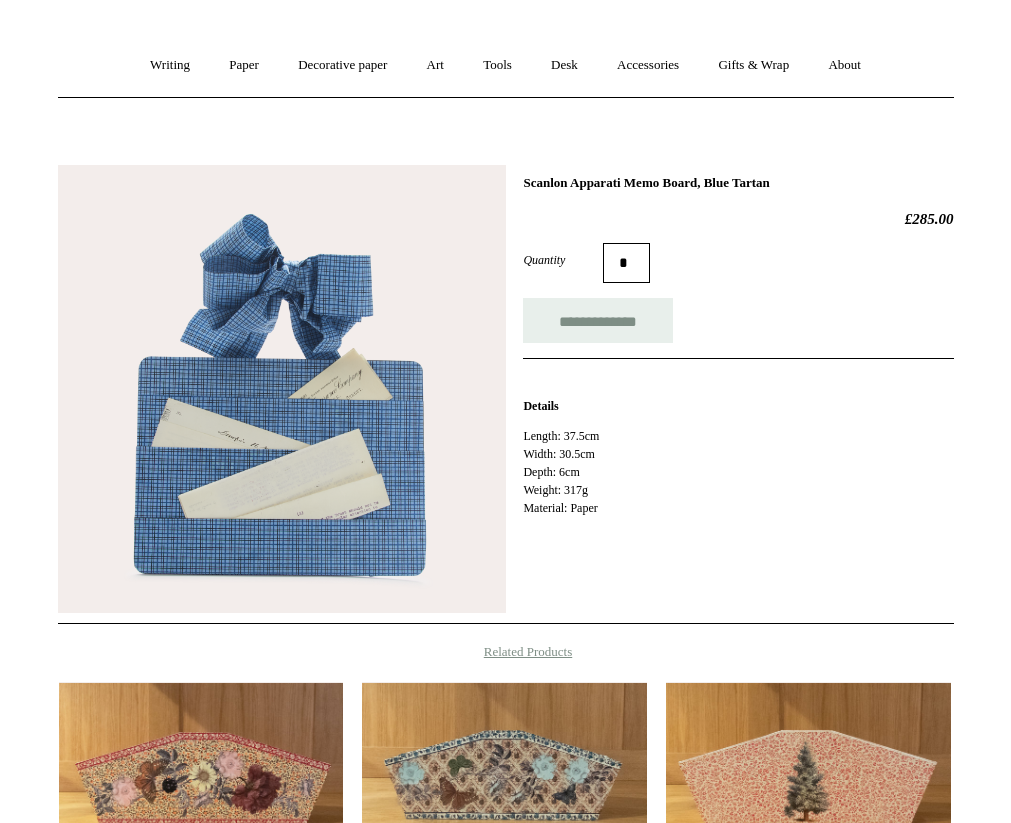 click at bounding box center (282, 389) 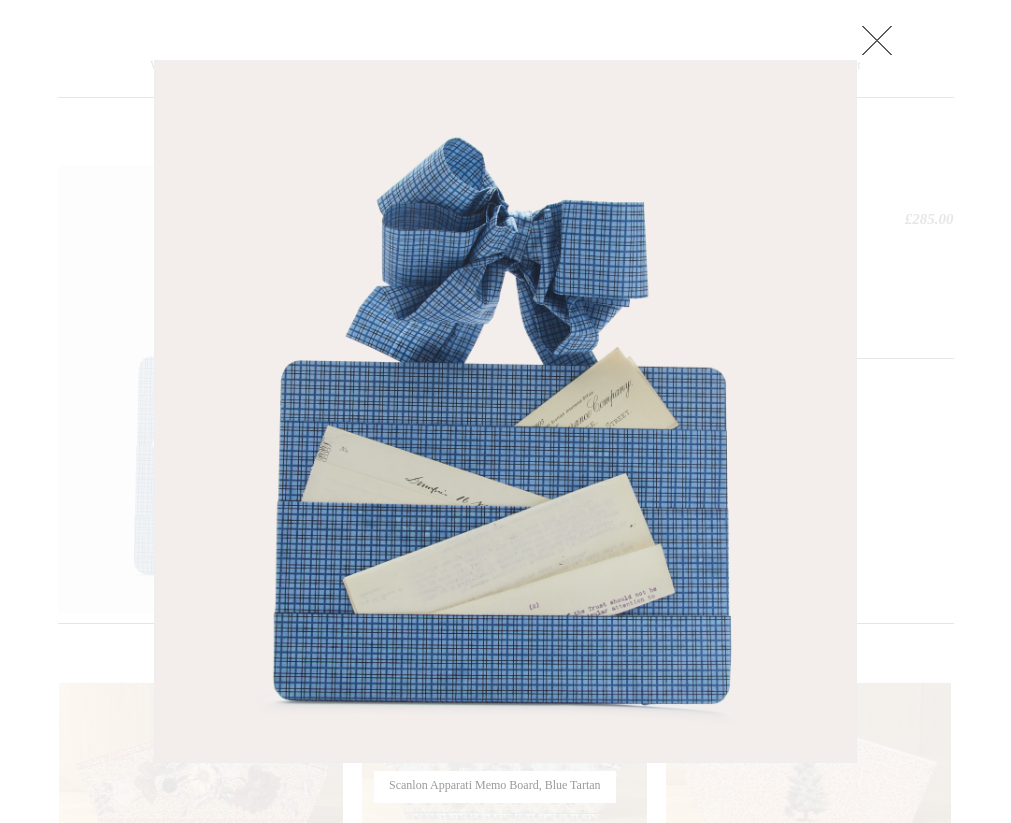 click at bounding box center [877, 40] 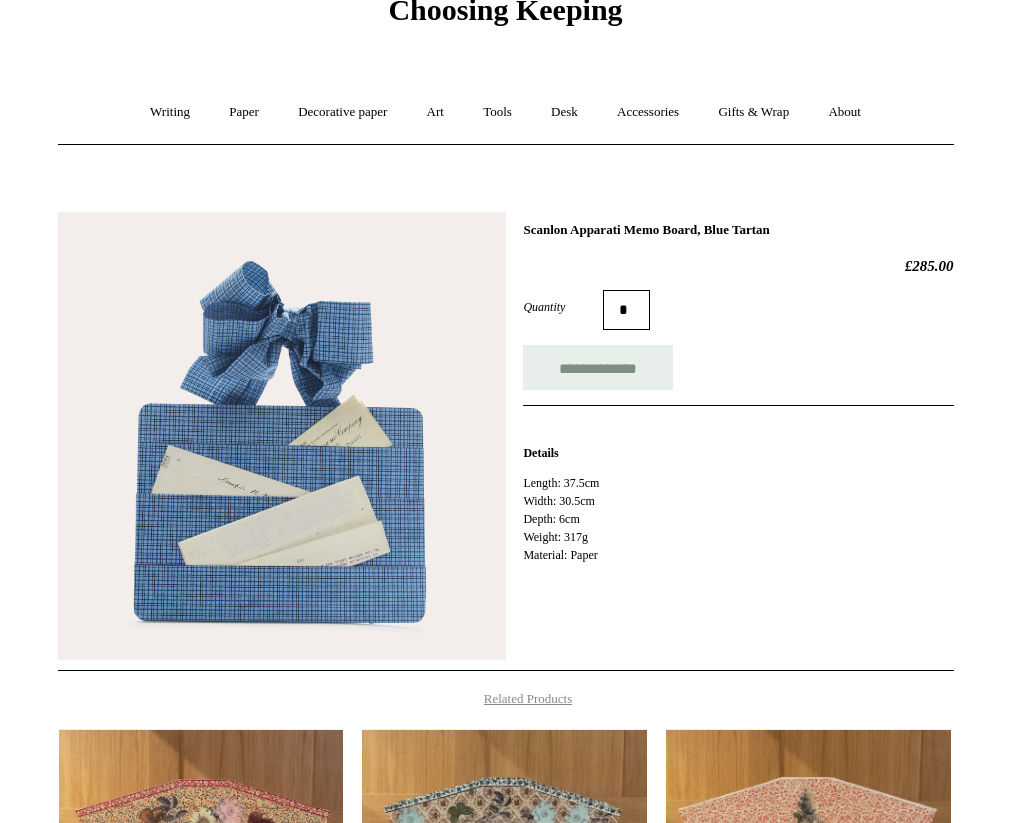 scroll, scrollTop: 85, scrollLeft: 0, axis: vertical 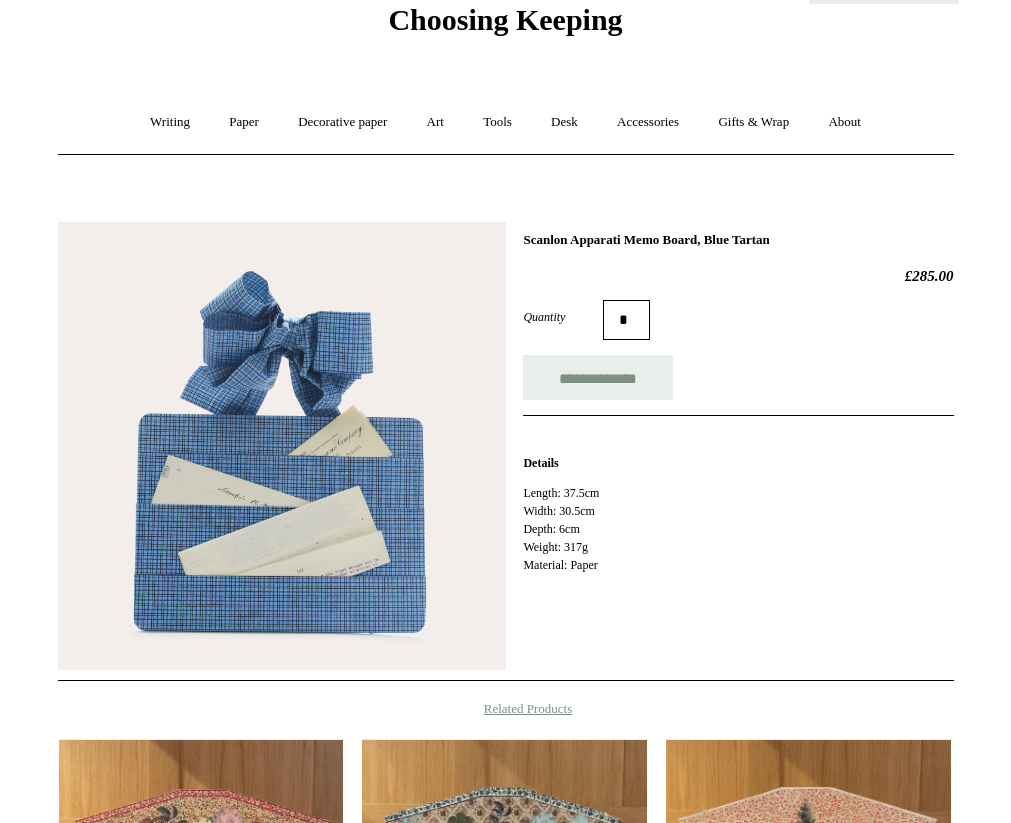 click at bounding box center (282, 446) 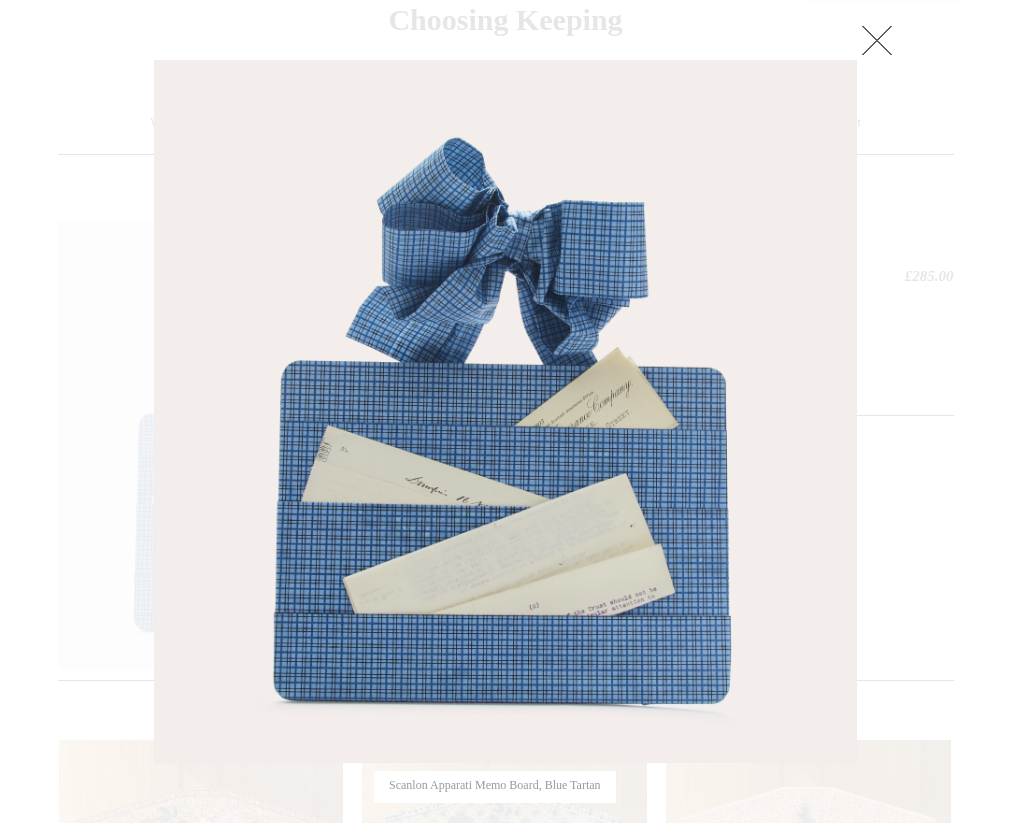 click at bounding box center [877, 40] 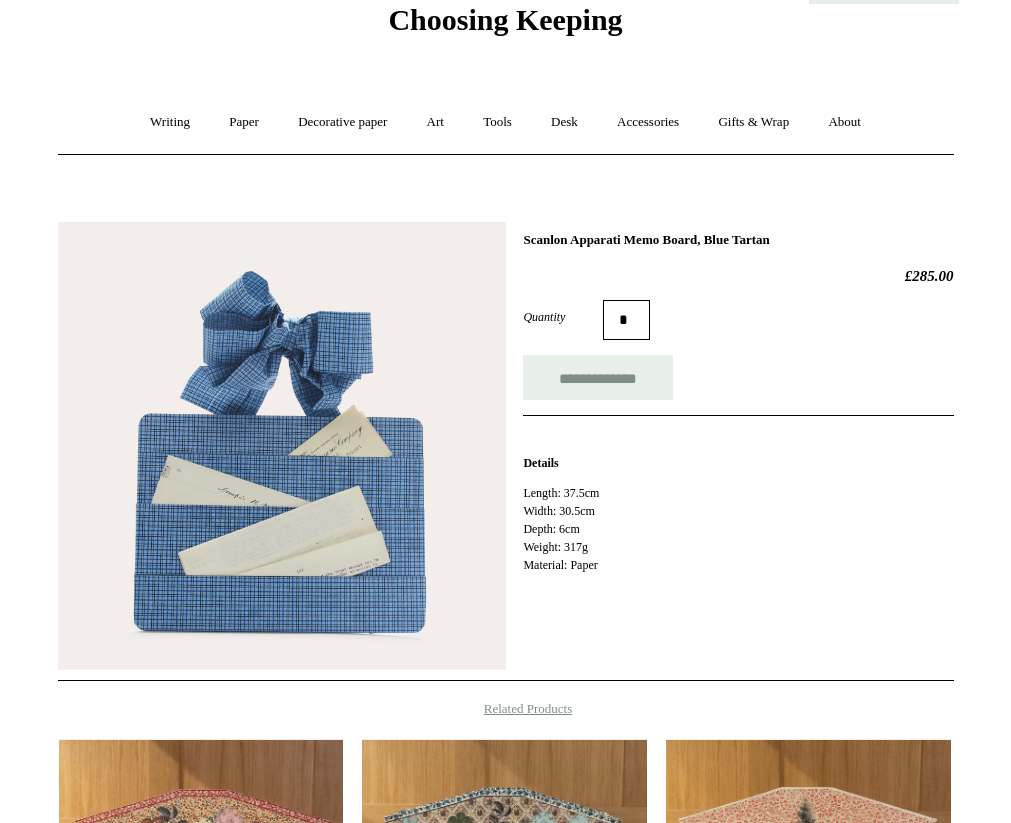 scroll, scrollTop: 0, scrollLeft: 0, axis: both 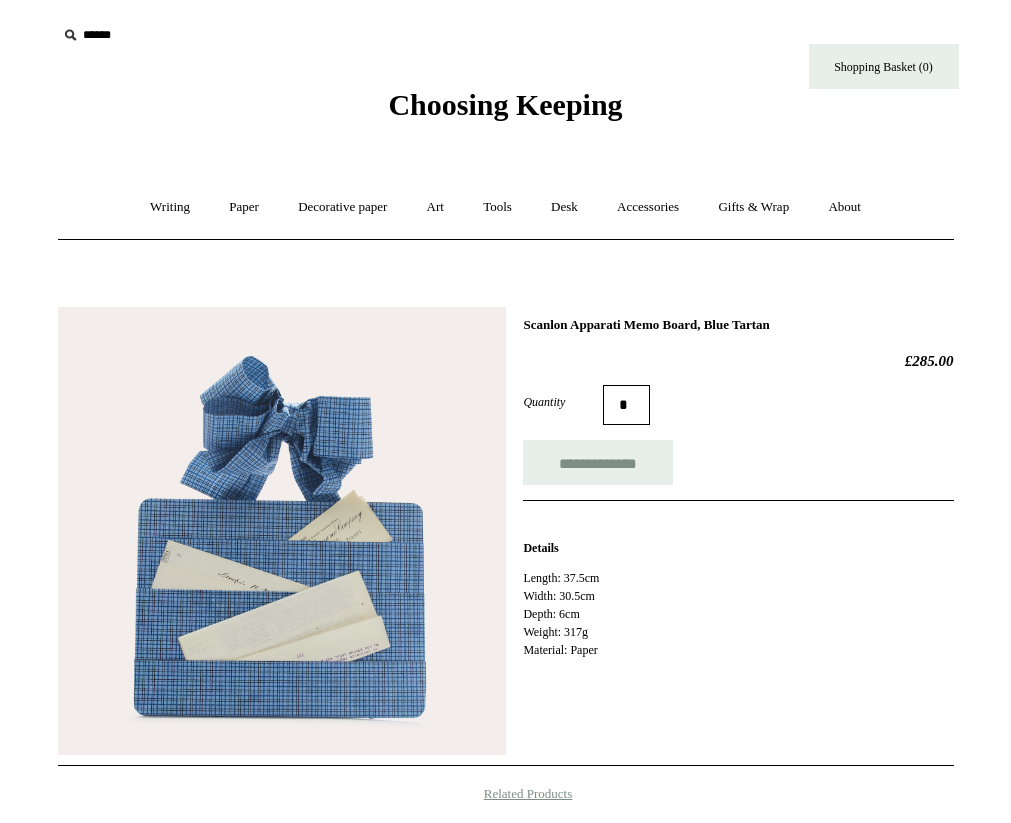 click on "Choosing Keeping" at bounding box center (505, 104) 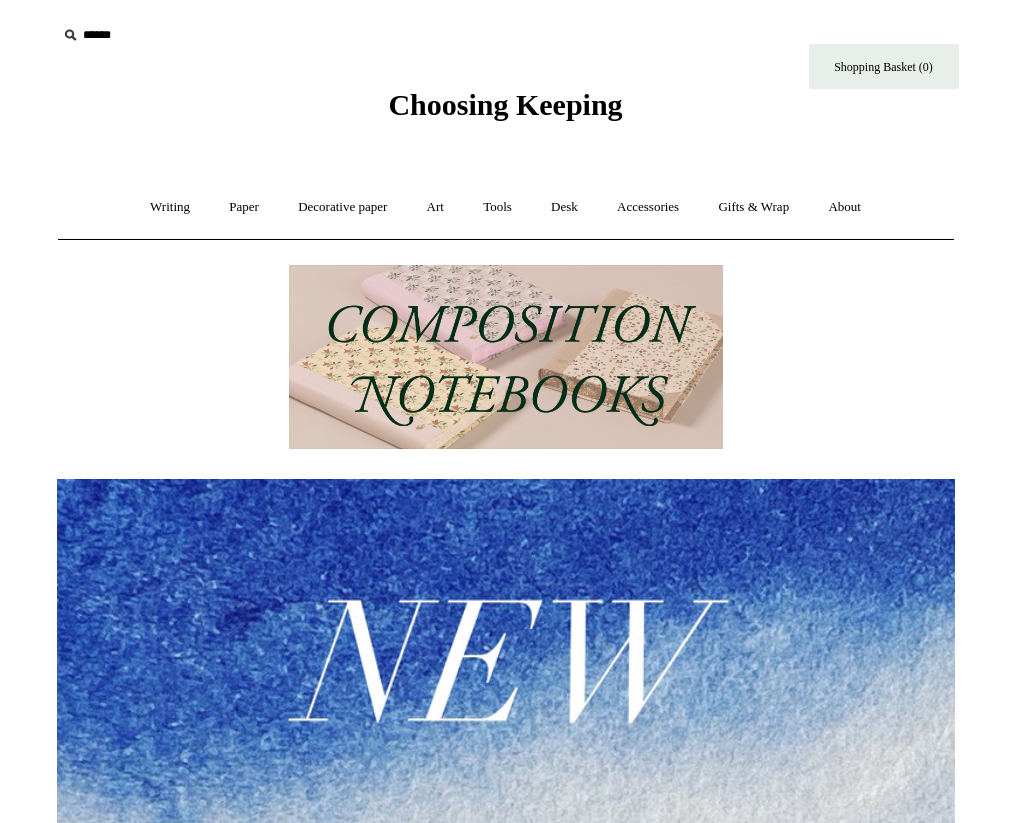 scroll, scrollTop: 0, scrollLeft: 0, axis: both 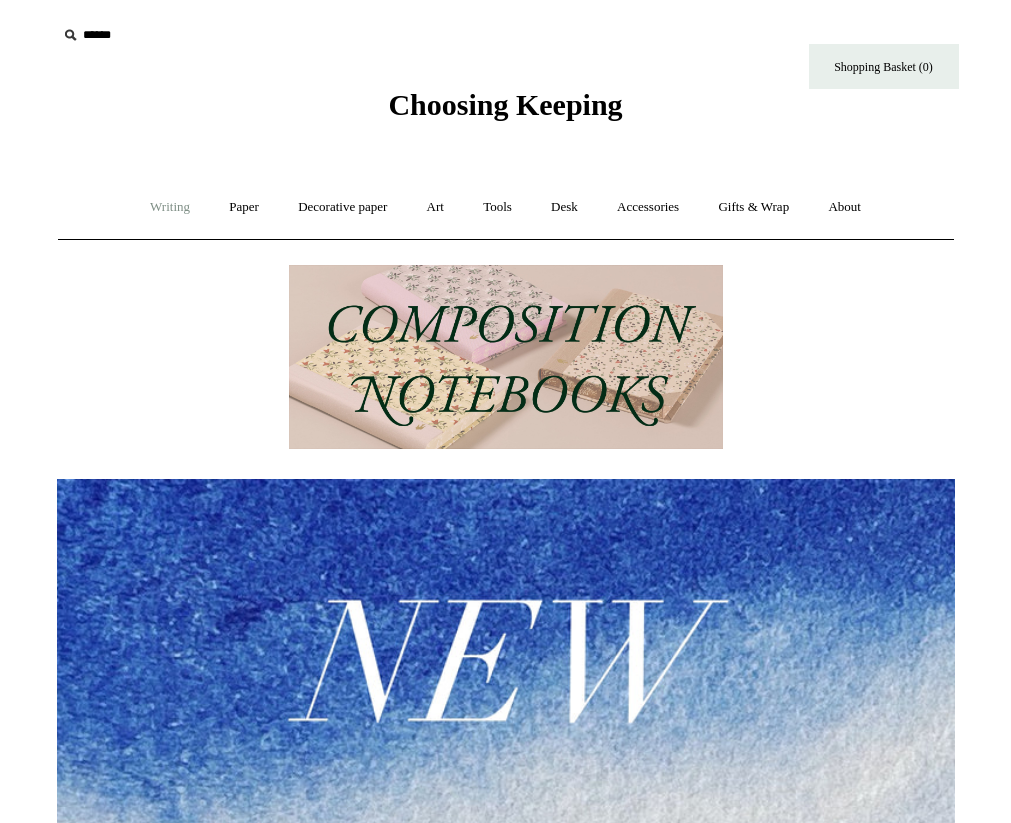 click on "Writing +" at bounding box center (170, 207) 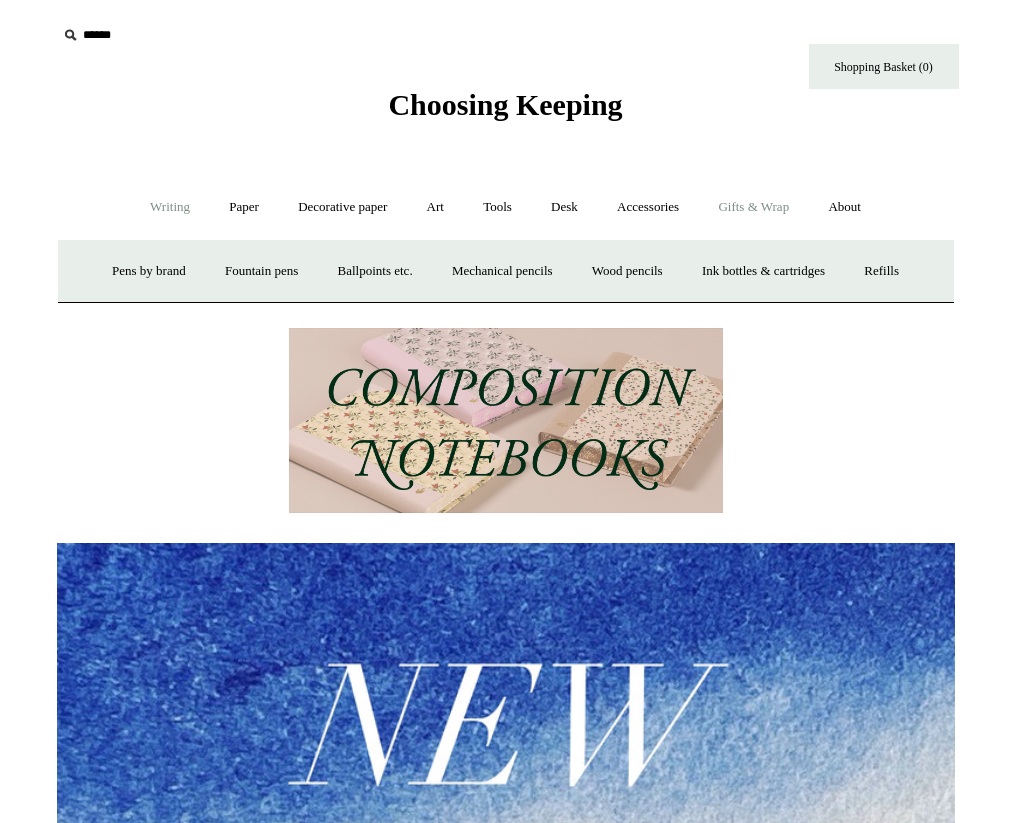 click on "Gifts & Wrap +" at bounding box center (753, 207) 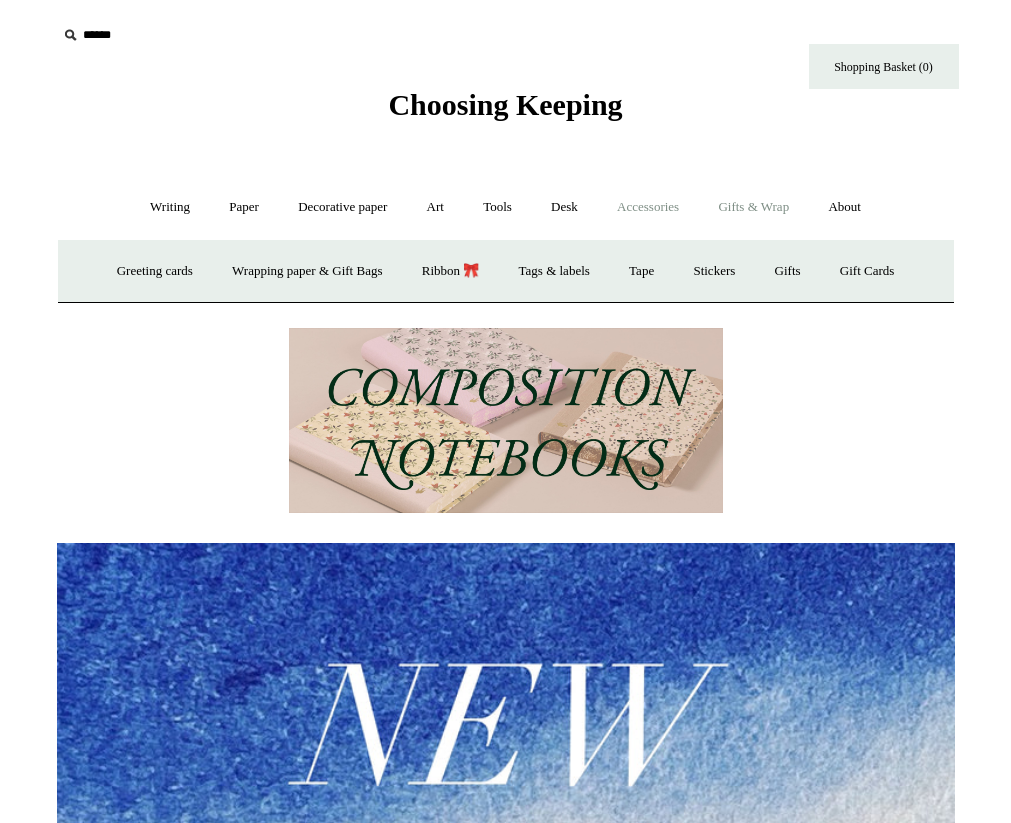 click on "Accessories +" at bounding box center [648, 207] 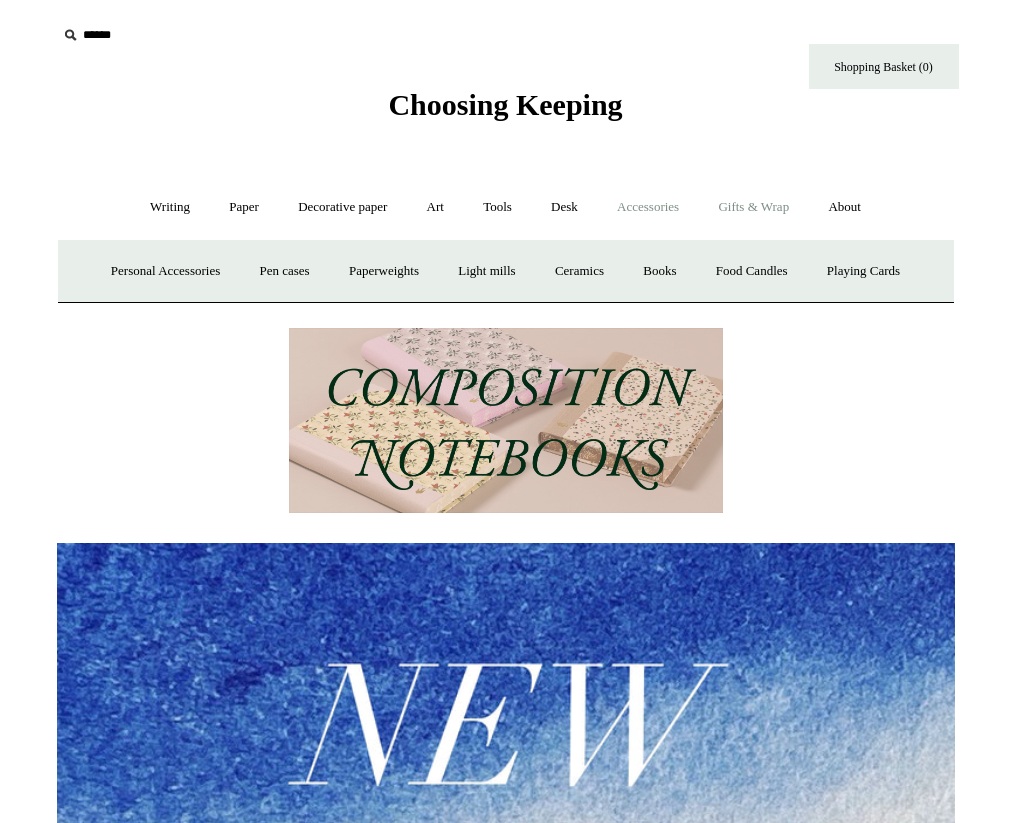 click on "Gifts & Wrap +" at bounding box center (753, 207) 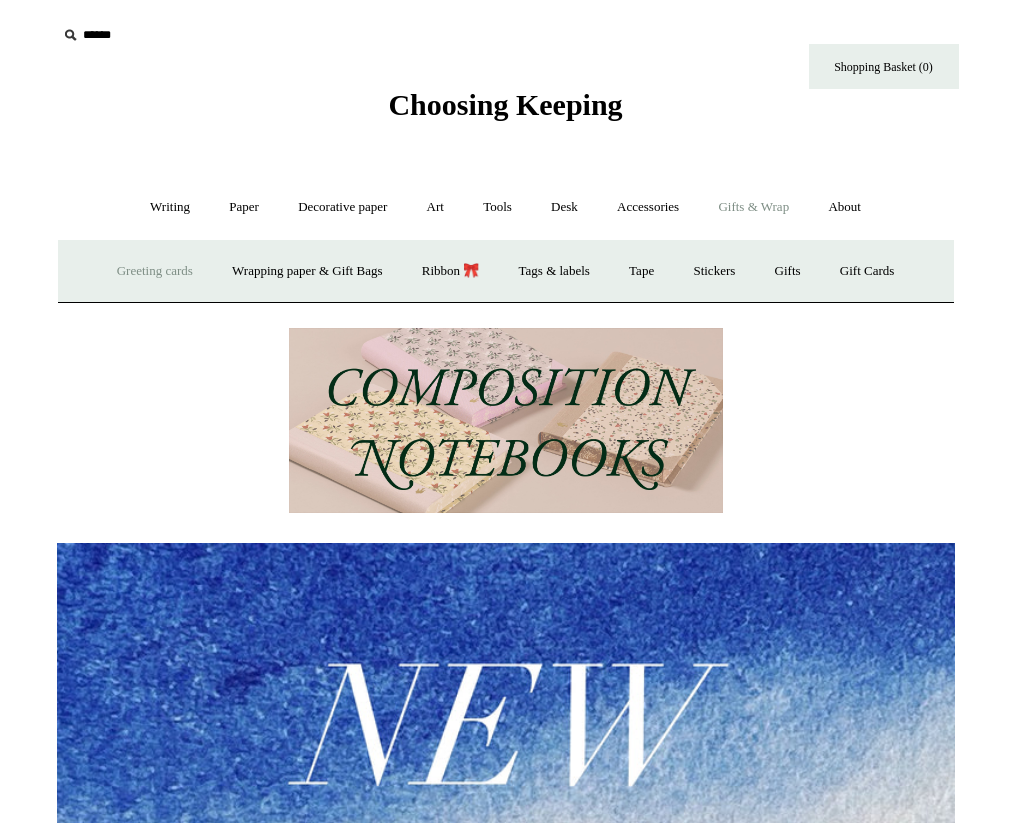 click on "Greeting cards +" at bounding box center [155, 271] 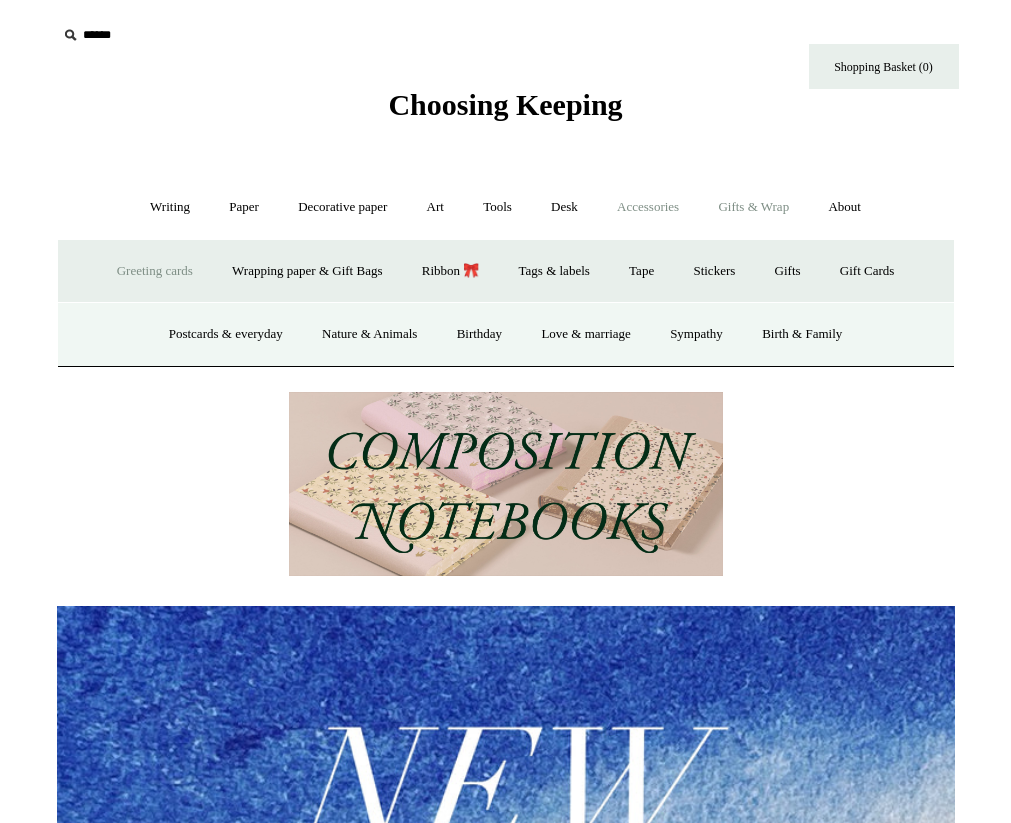 click on "Accessories +" at bounding box center [648, 207] 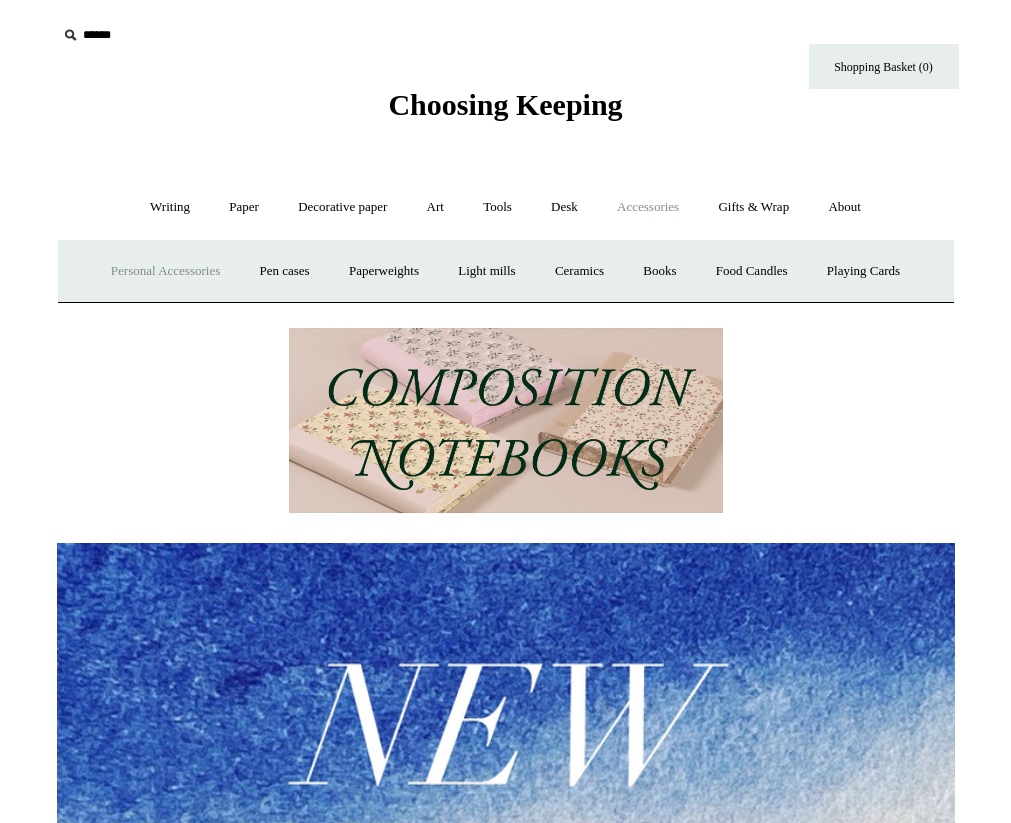 click on "Personal Accessories +" at bounding box center (165, 271) 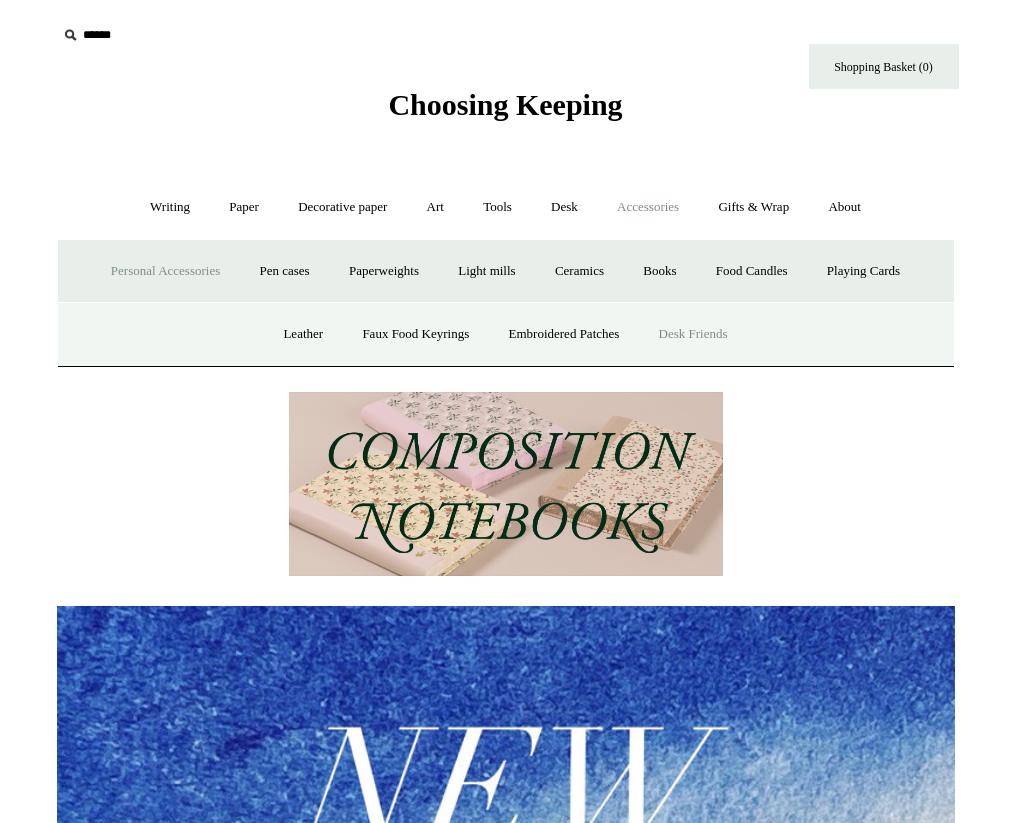click on "Desk Friends" at bounding box center [693, 334] 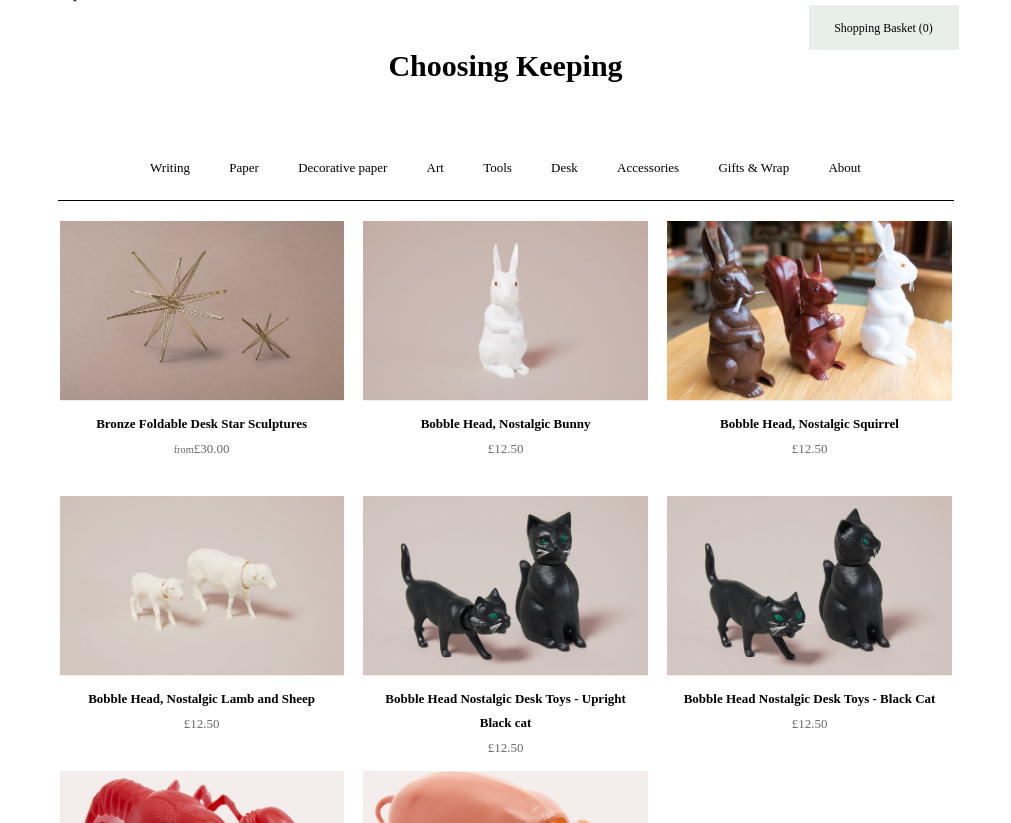 scroll, scrollTop: 0, scrollLeft: 0, axis: both 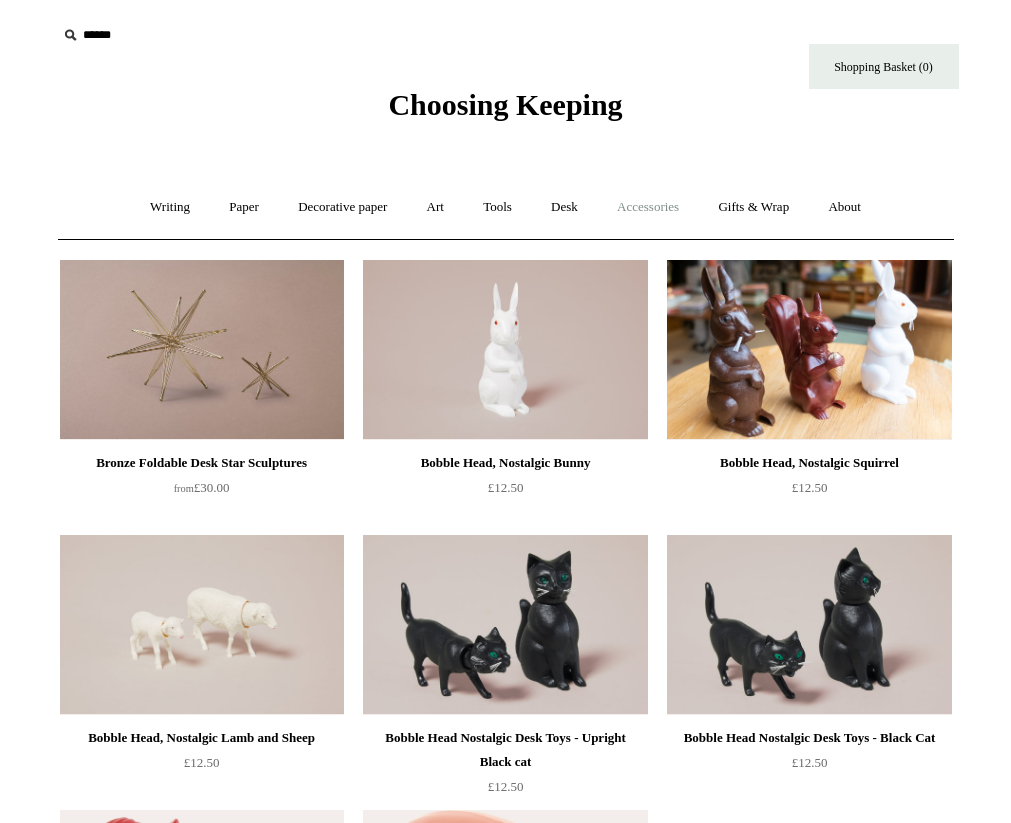 click on "Accessories +" at bounding box center [648, 207] 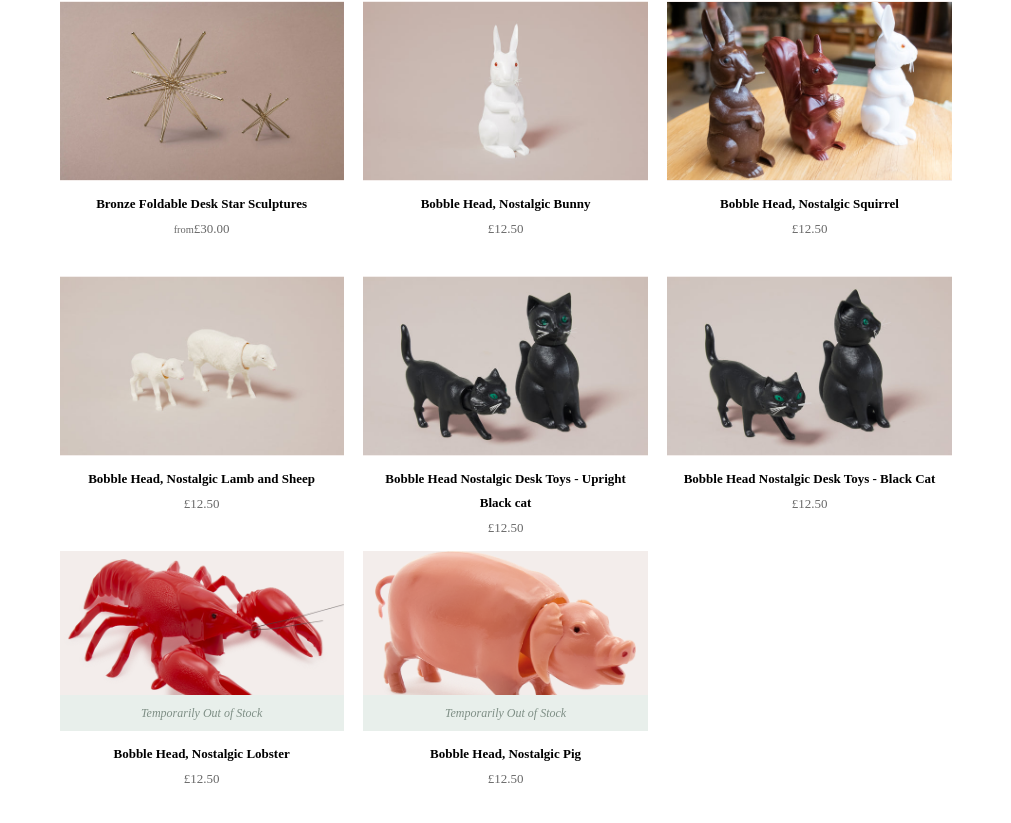 scroll, scrollTop: 0, scrollLeft: 0, axis: both 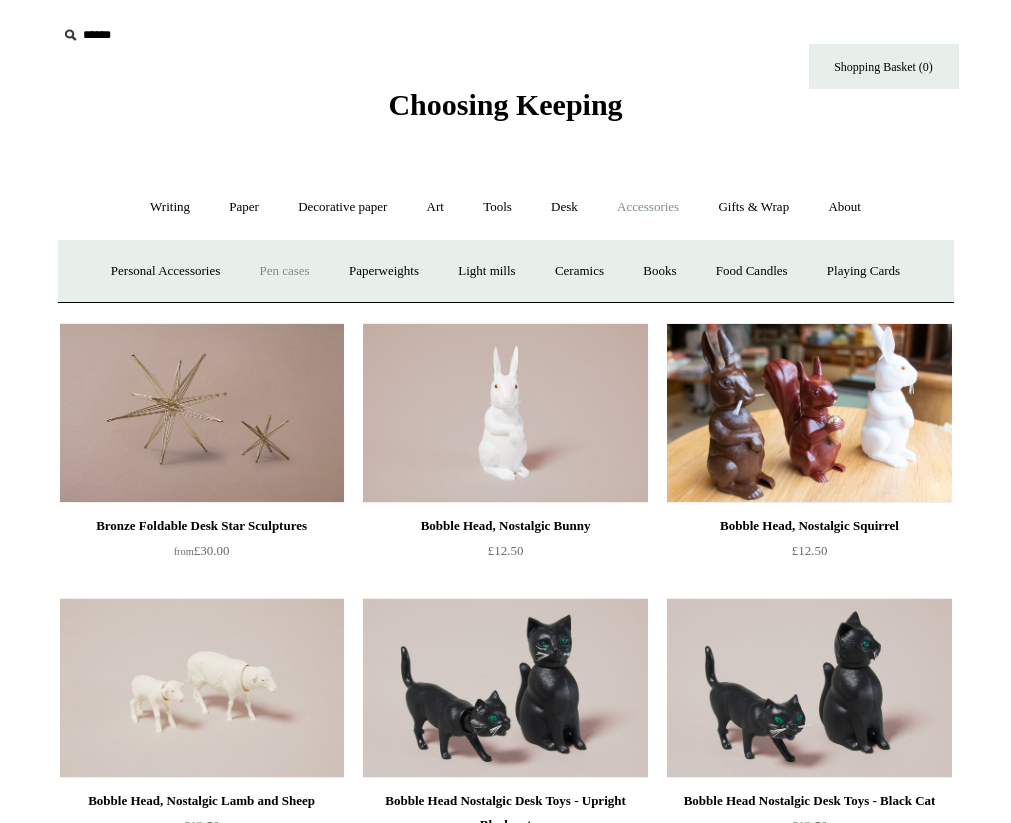 click on "Pen cases" at bounding box center (284, 271) 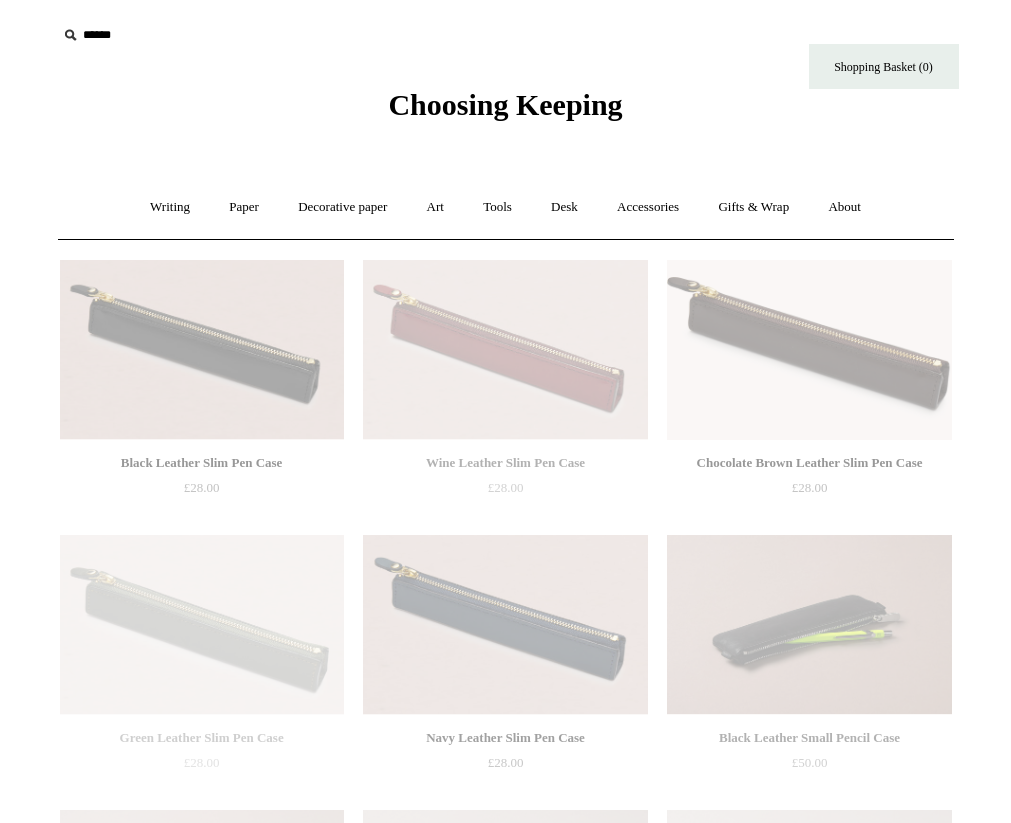 scroll, scrollTop: 0, scrollLeft: 0, axis: both 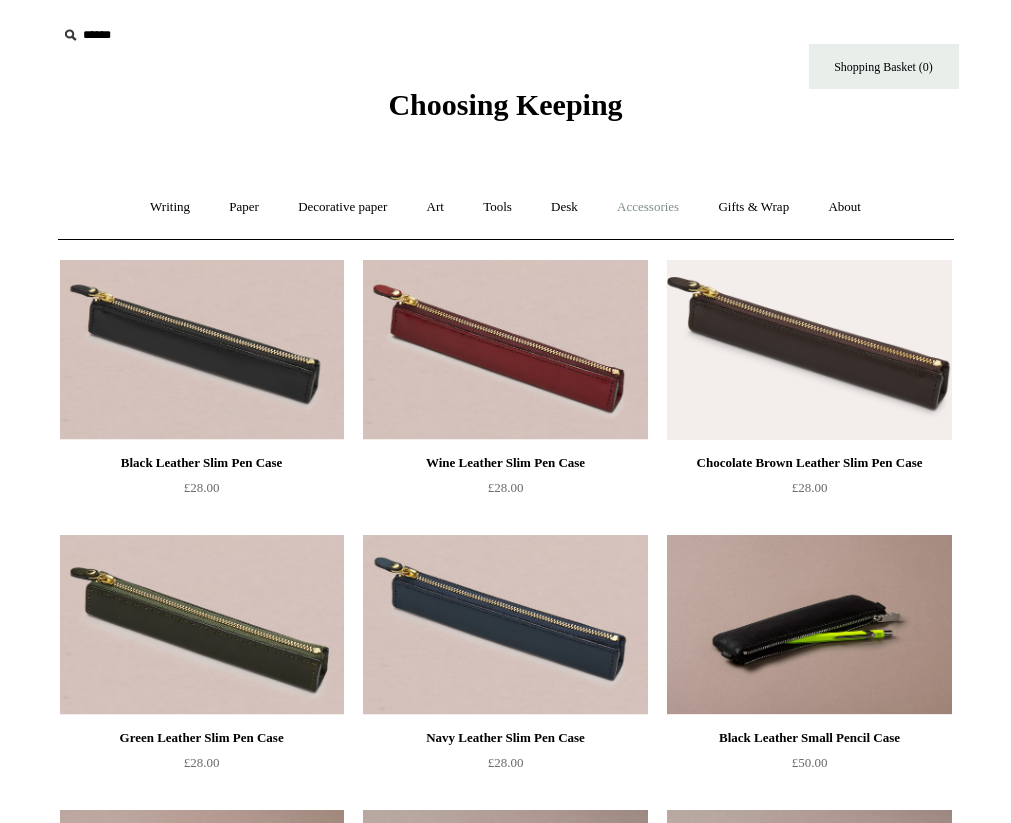 click on "Accessories +" at bounding box center (648, 207) 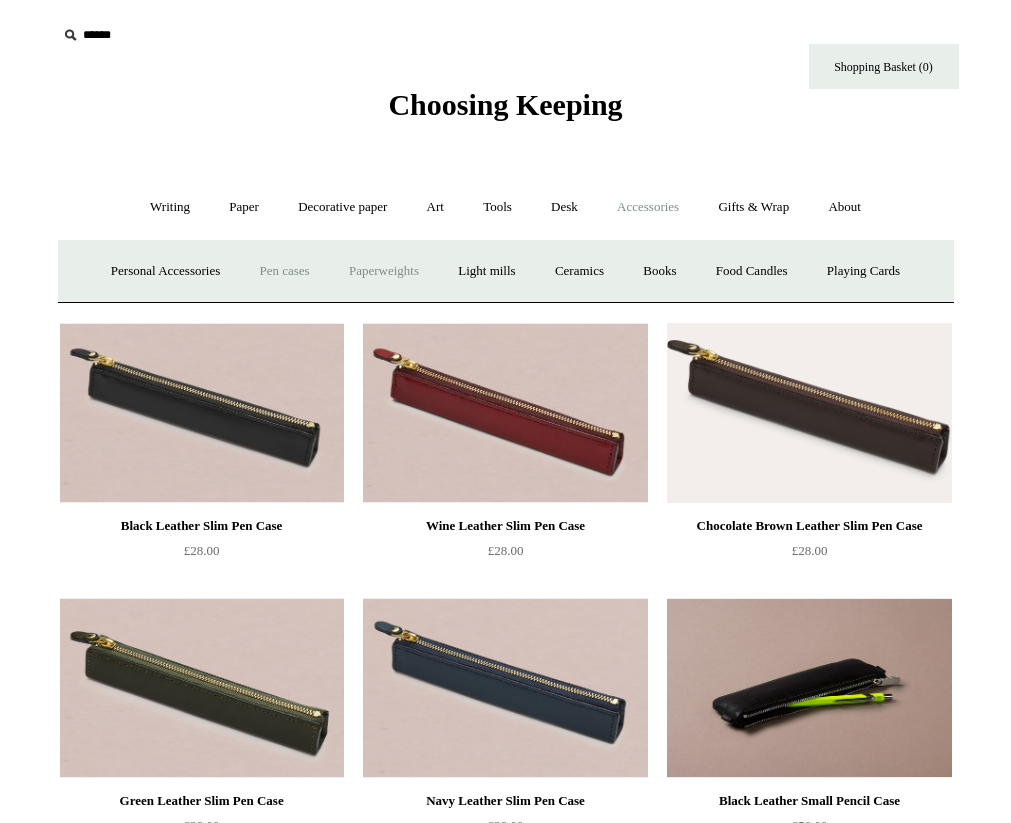 click on "Paperweights +" at bounding box center [384, 271] 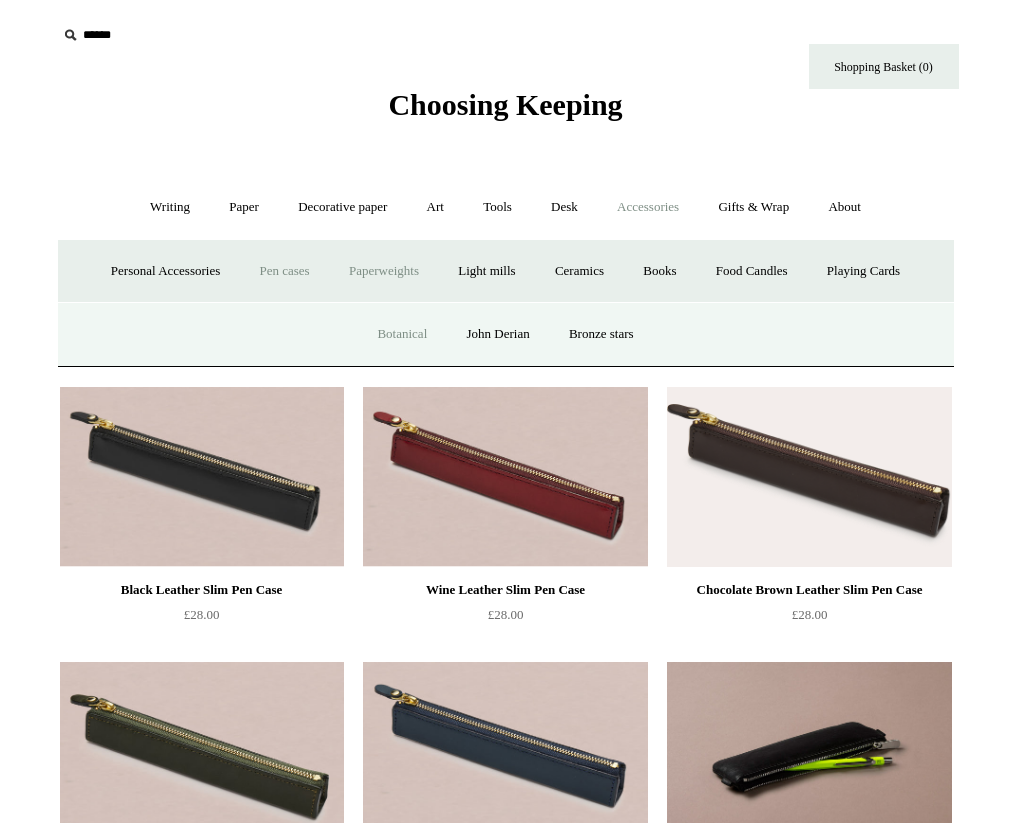 click on "Botanical" at bounding box center (402, 334) 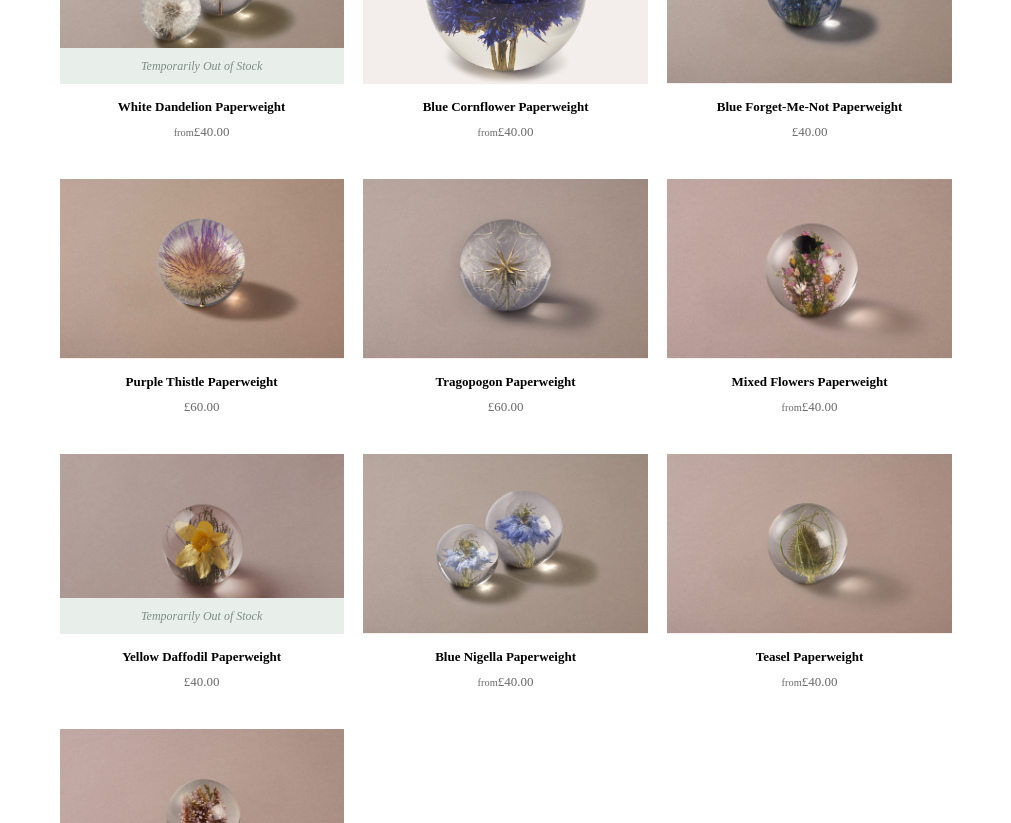 scroll, scrollTop: 0, scrollLeft: 0, axis: both 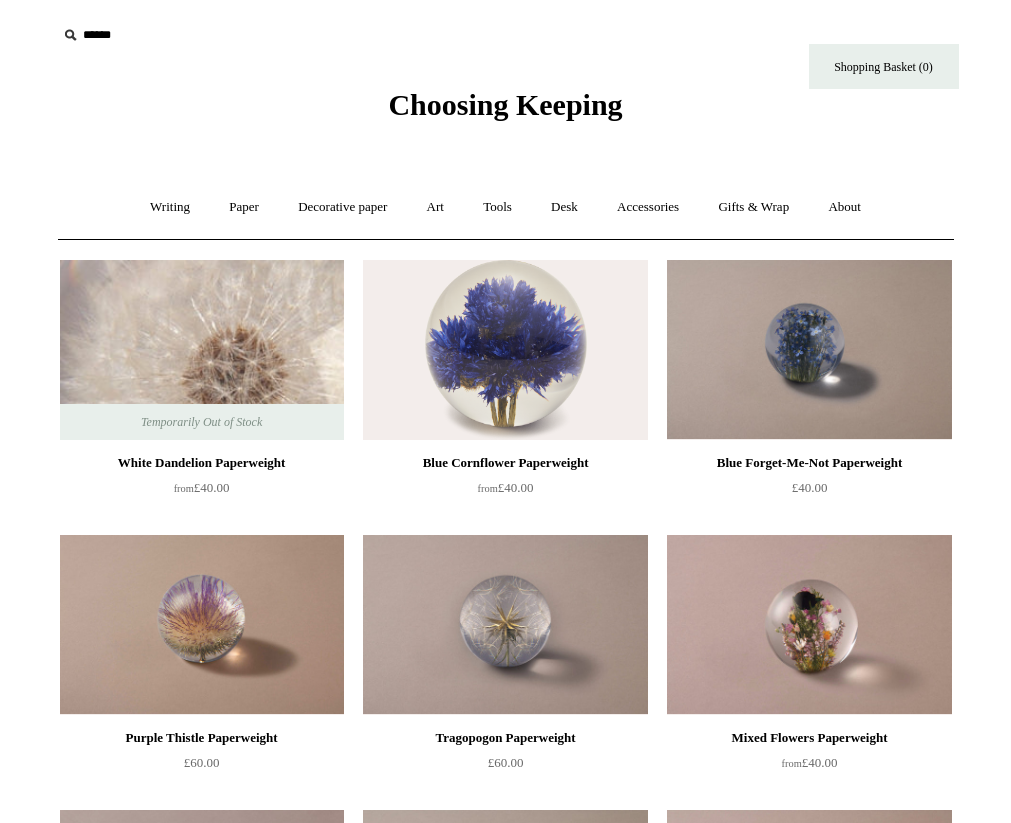 click at bounding box center (202, 350) 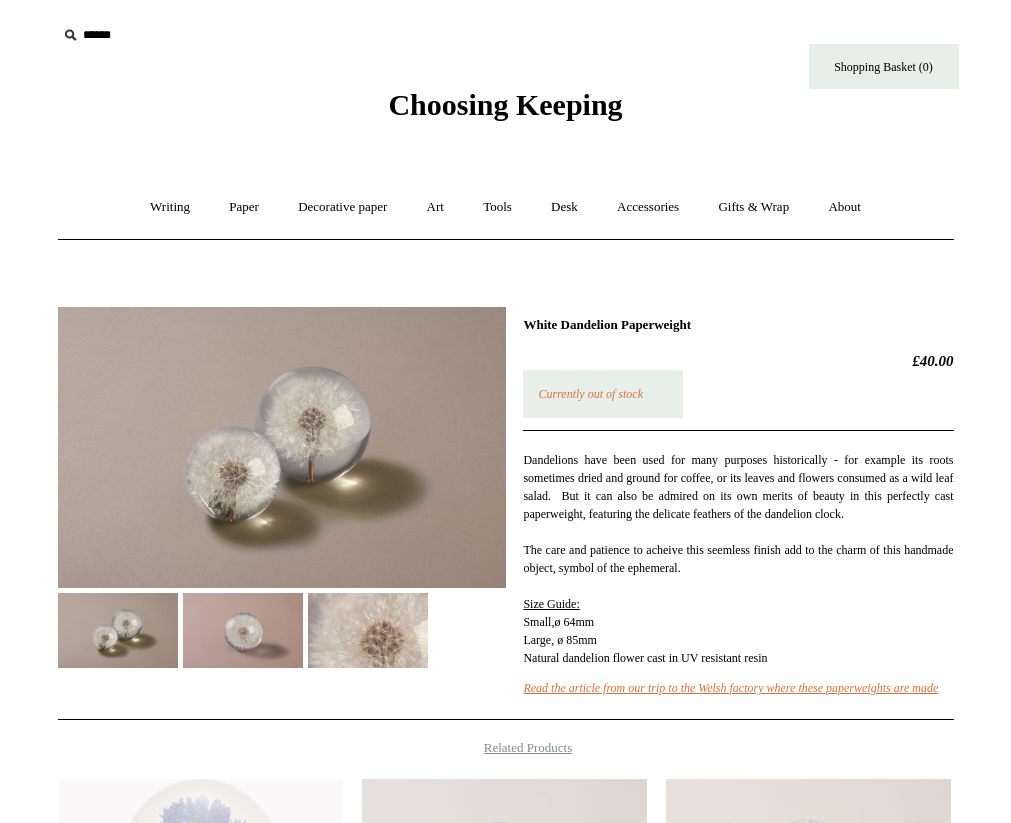 scroll, scrollTop: 0, scrollLeft: 0, axis: both 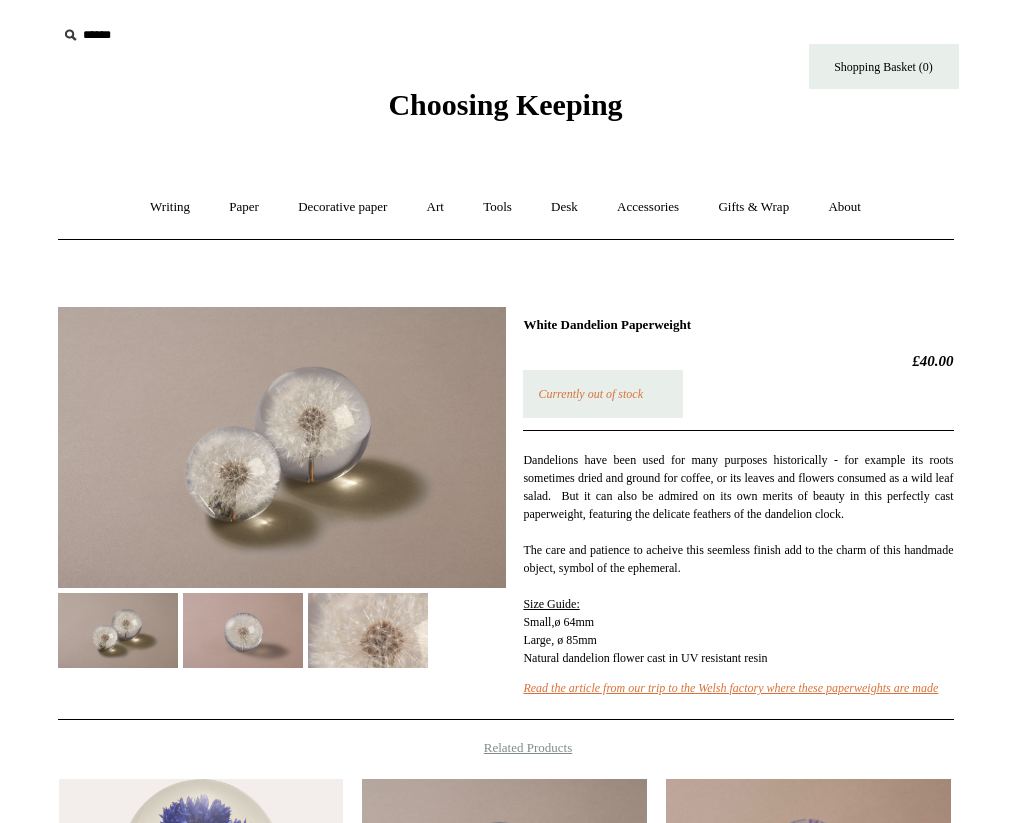 click at bounding box center [368, 630] 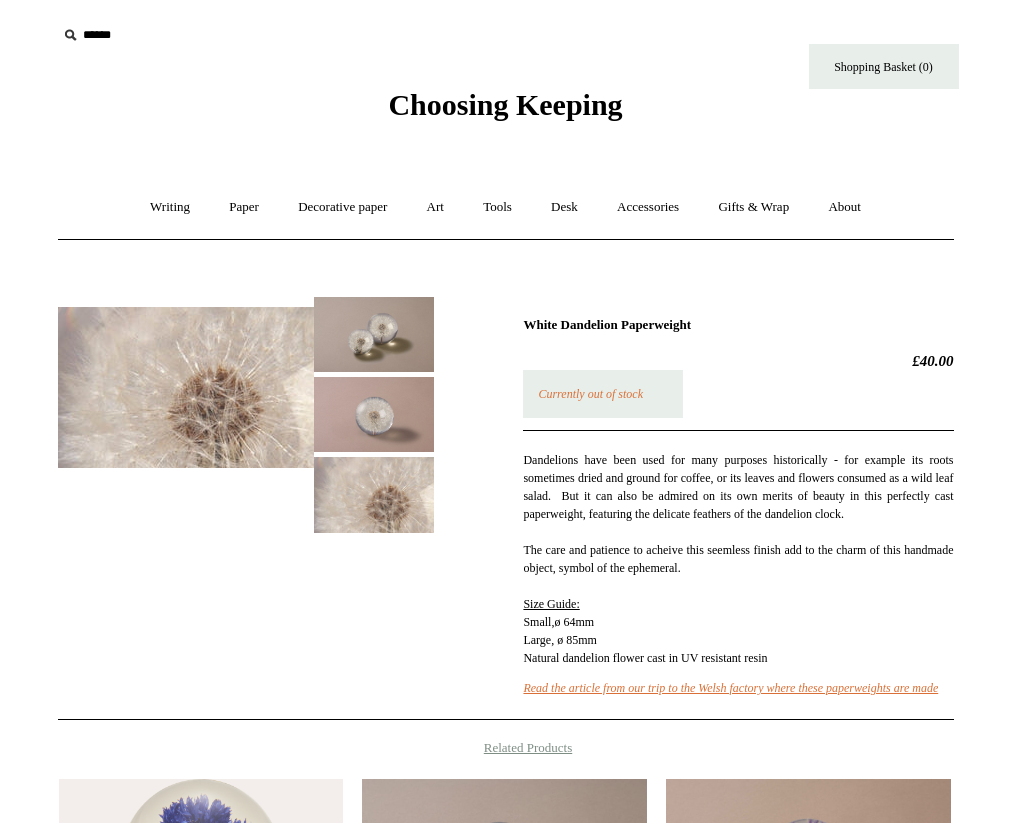 click at bounding box center (374, 494) 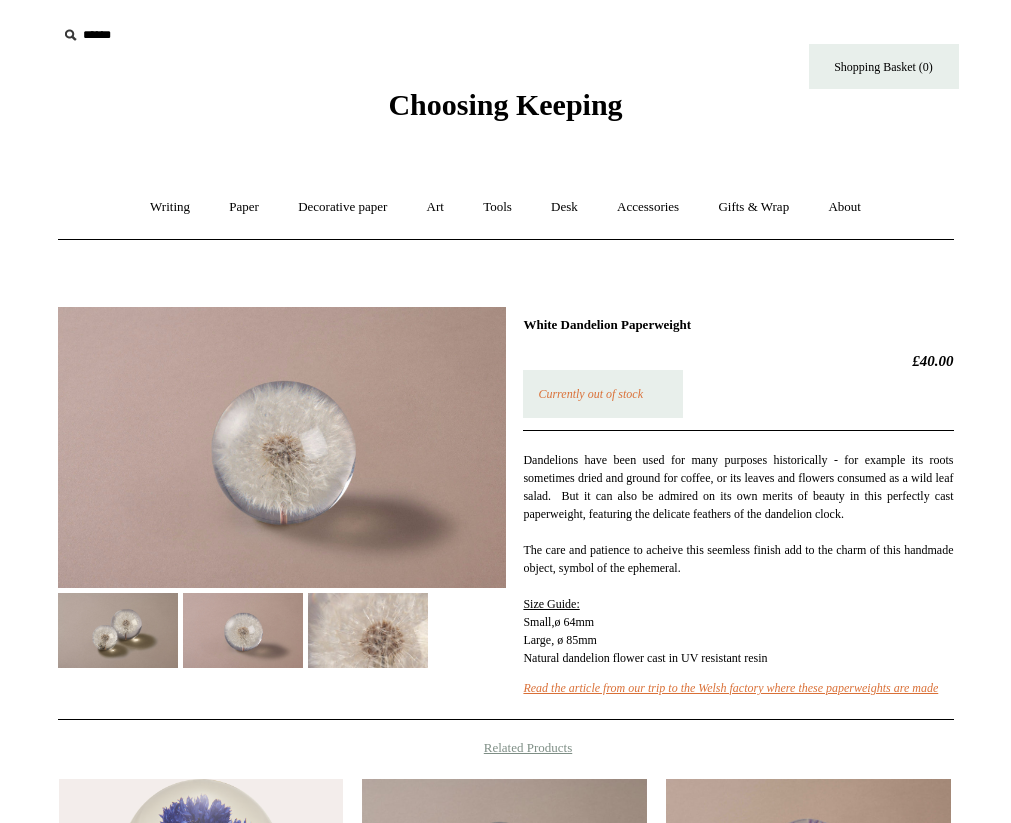 click at bounding box center [282, 447] 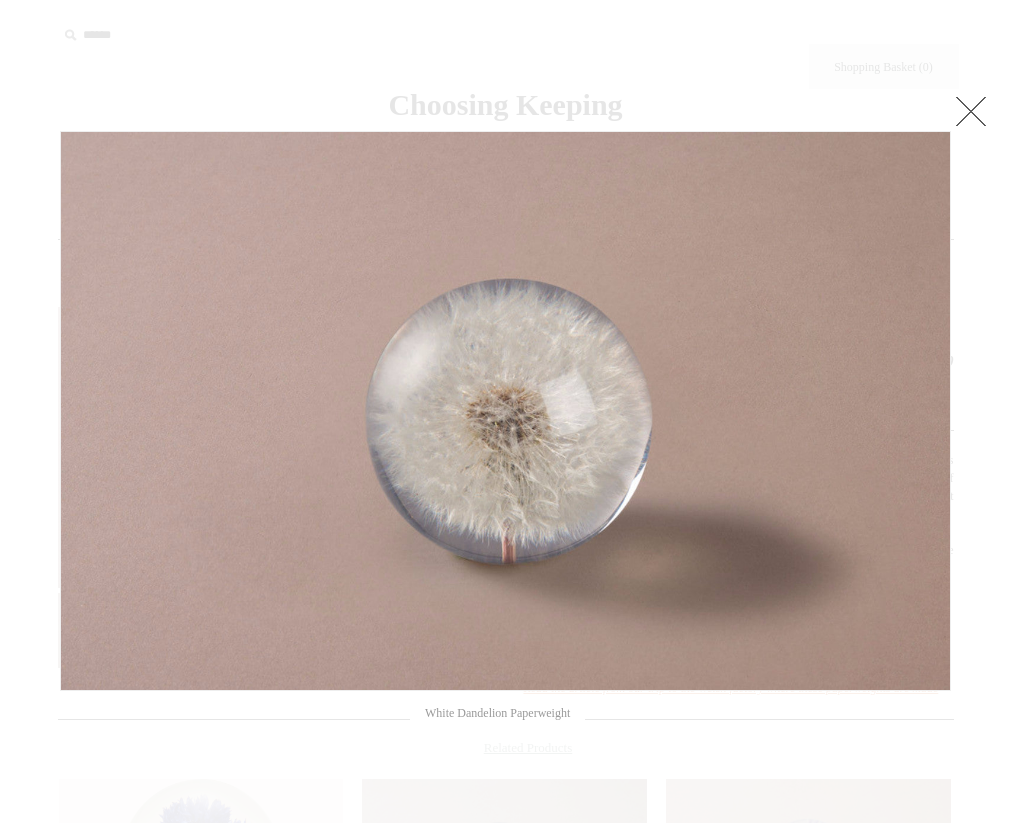 click at bounding box center [971, 111] 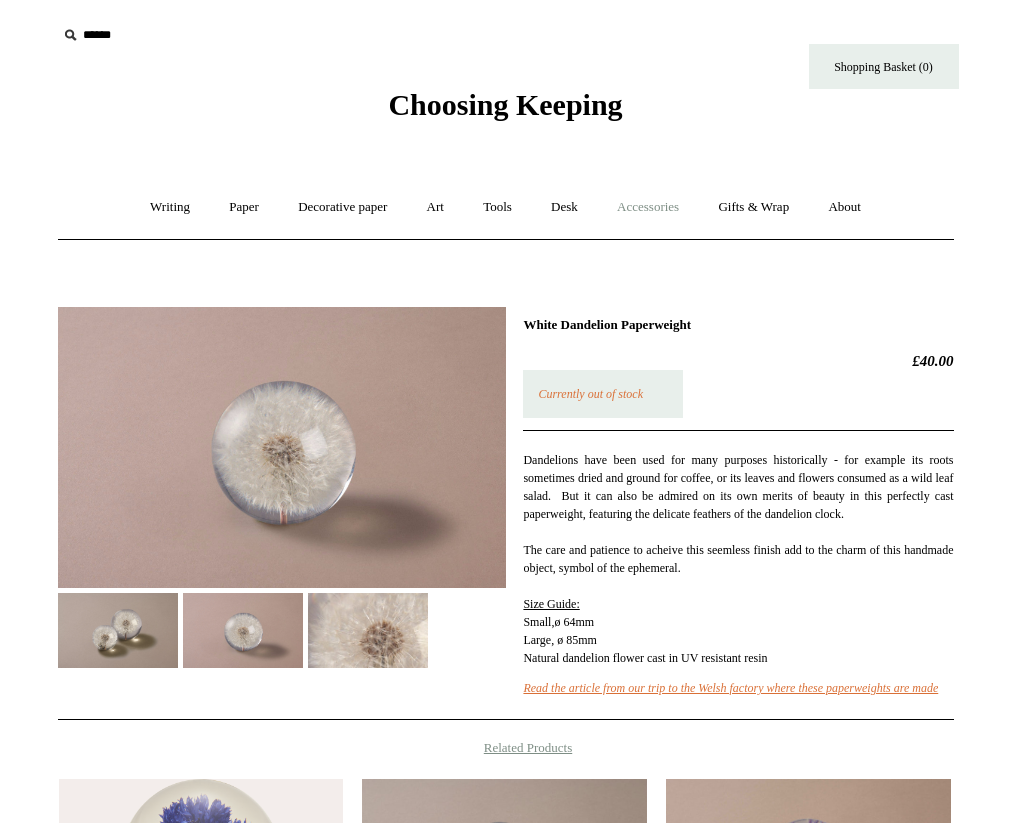 click on "Accessories +" at bounding box center (648, 207) 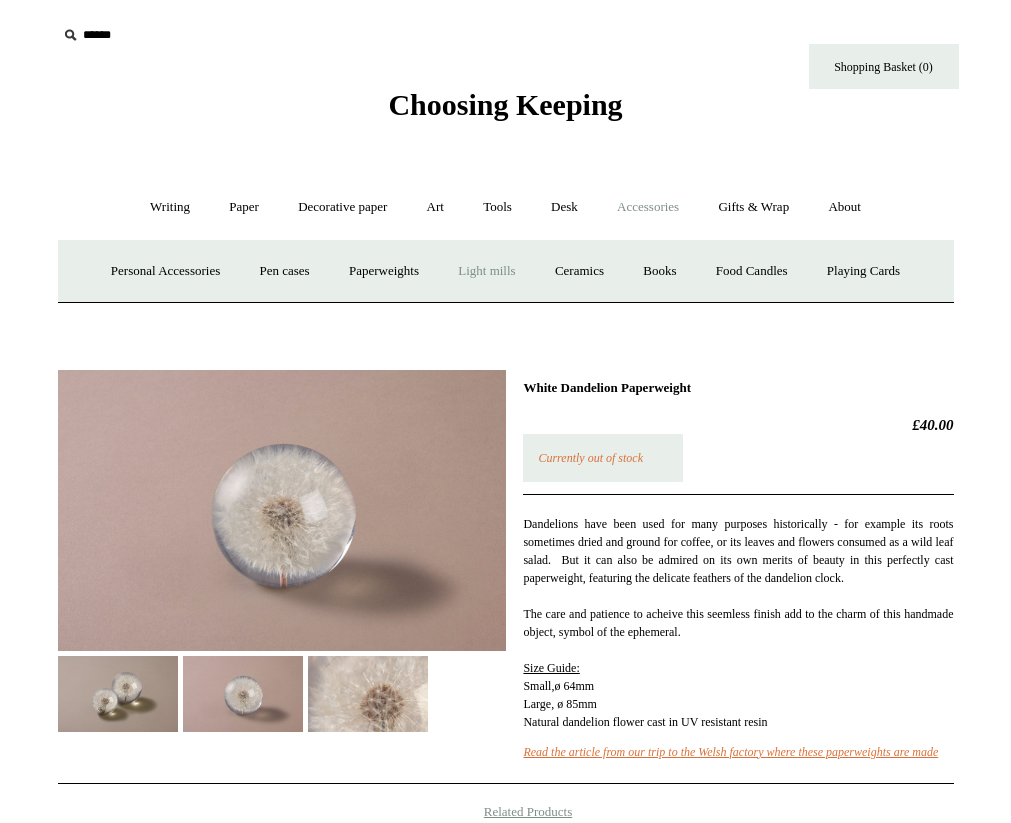 click on "Light mills" at bounding box center [486, 271] 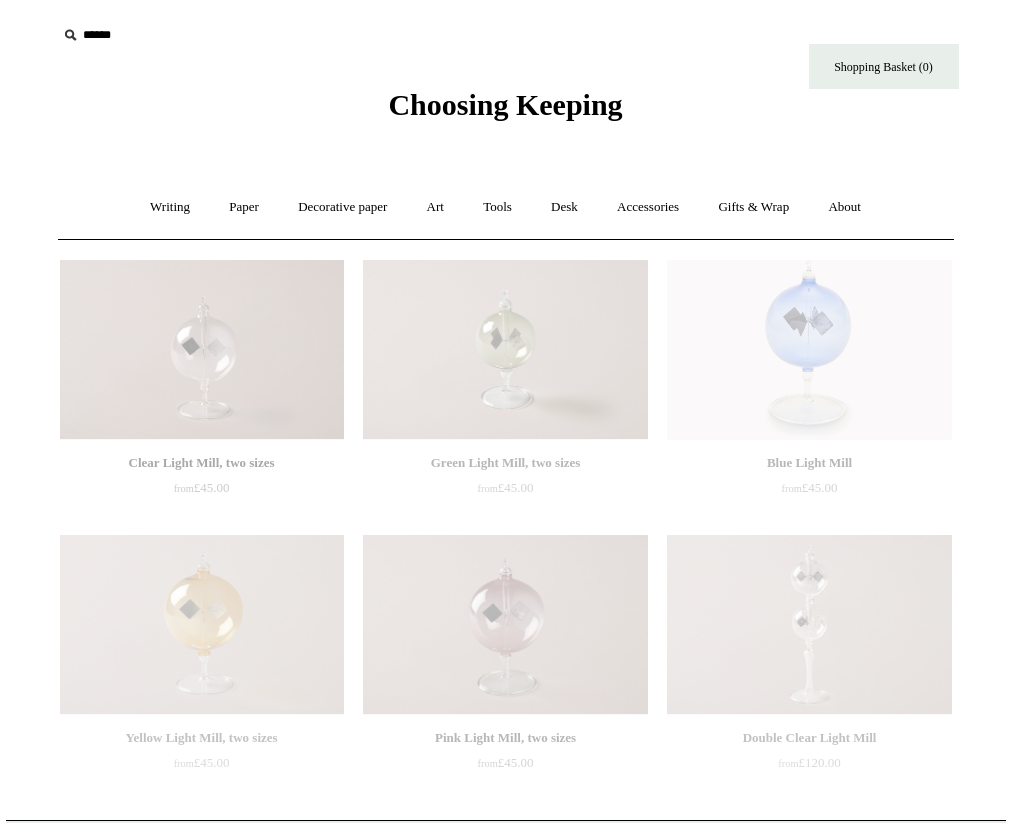 scroll, scrollTop: 0, scrollLeft: 0, axis: both 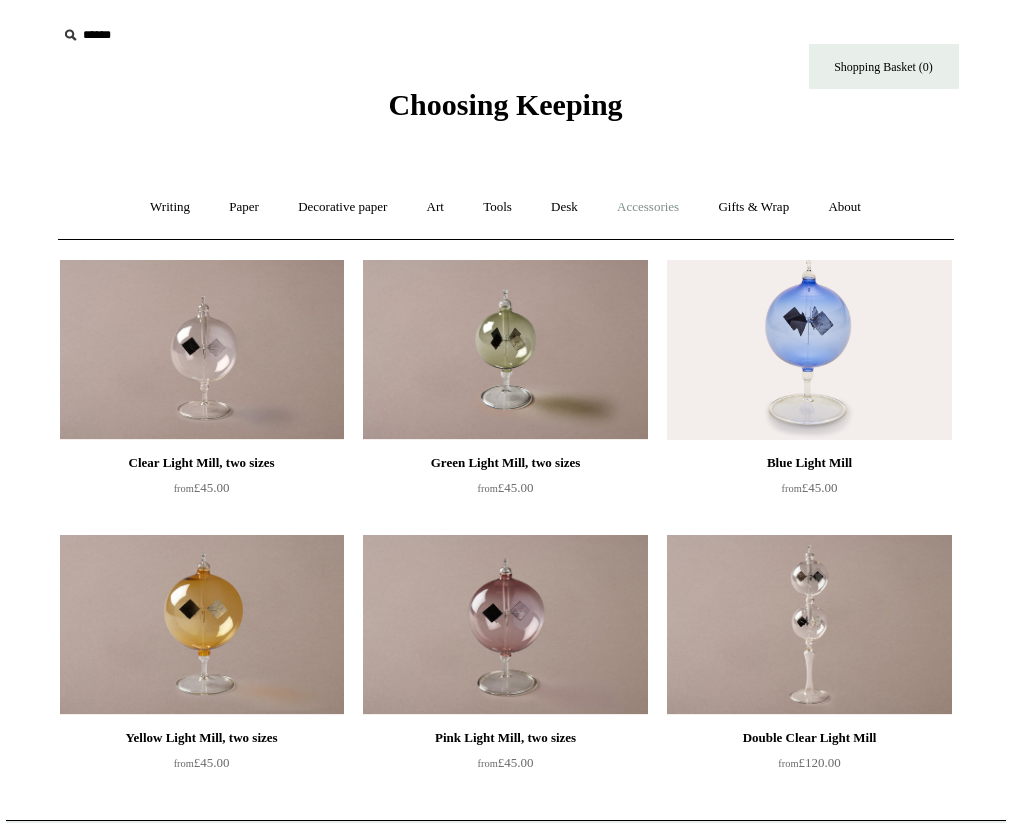 click on "Accessories +" at bounding box center (648, 207) 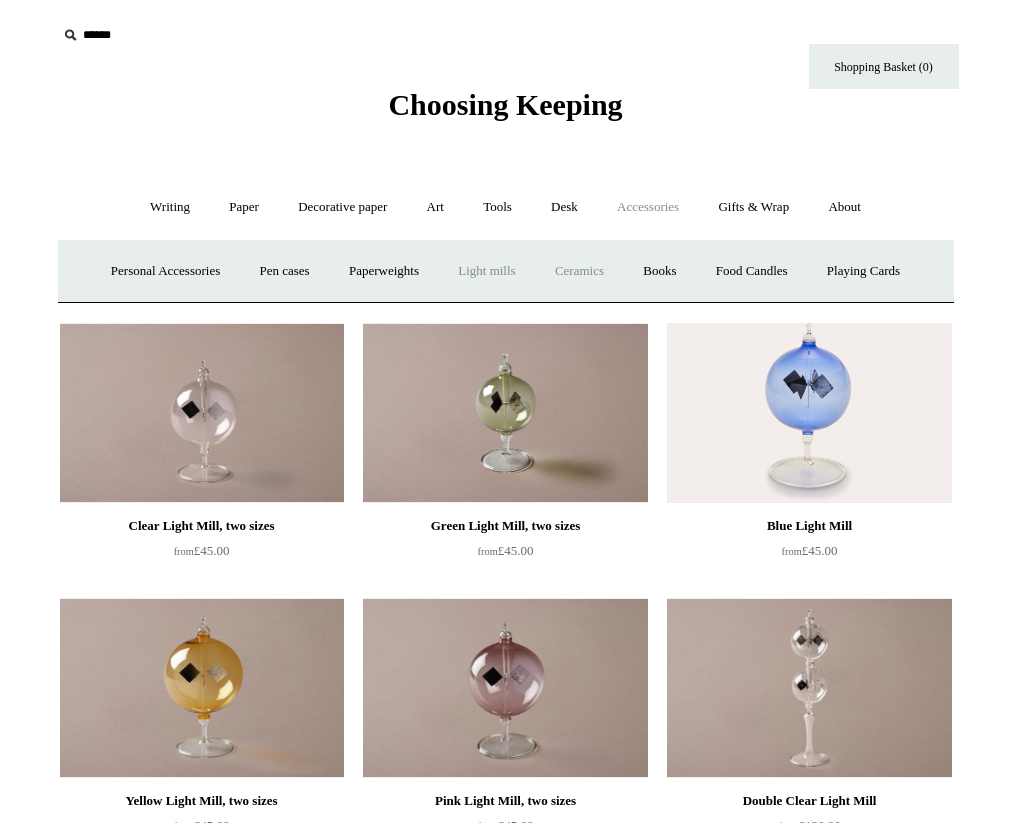 click on "Ceramics  +" at bounding box center [579, 271] 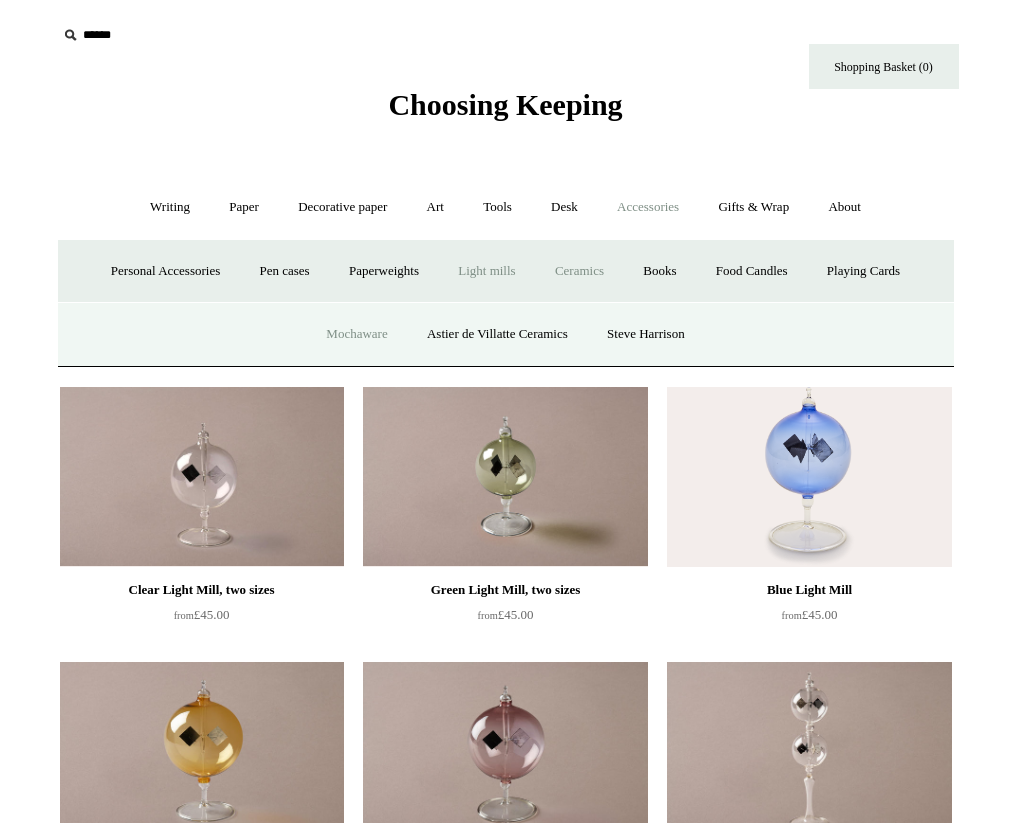 click on "Mochaware" at bounding box center [356, 334] 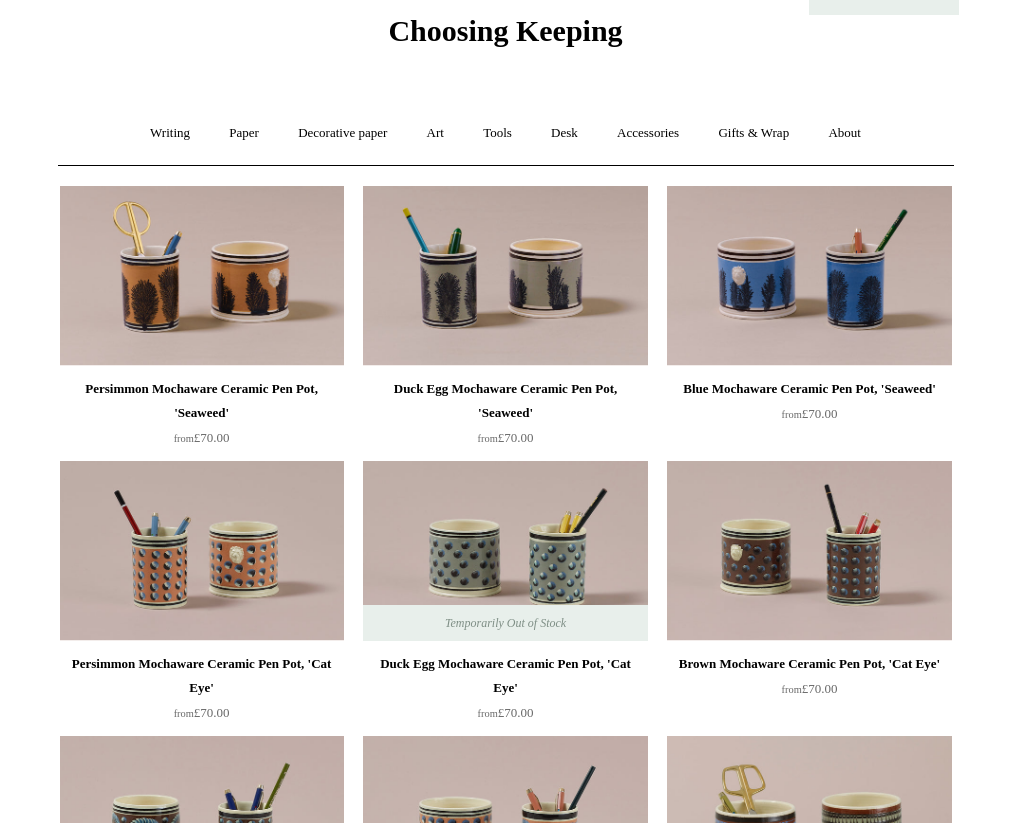 scroll, scrollTop: 0, scrollLeft: 0, axis: both 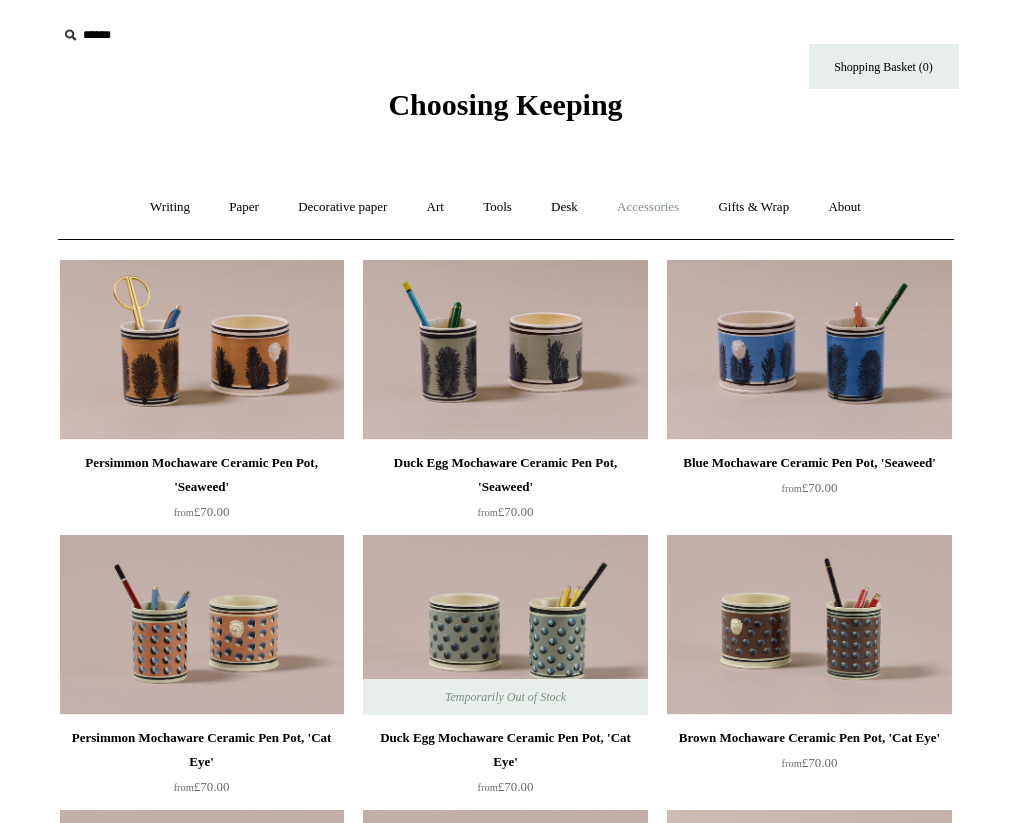 click on "Accessories +" at bounding box center (648, 207) 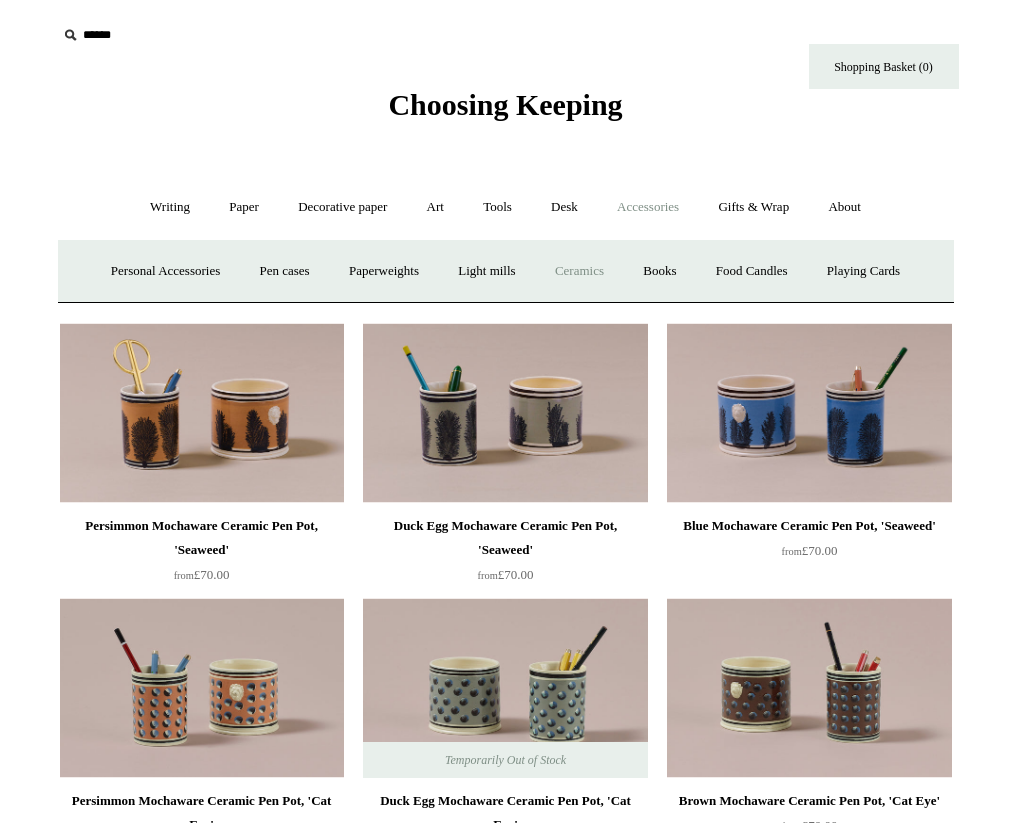 click on "Ceramics  +" at bounding box center (579, 271) 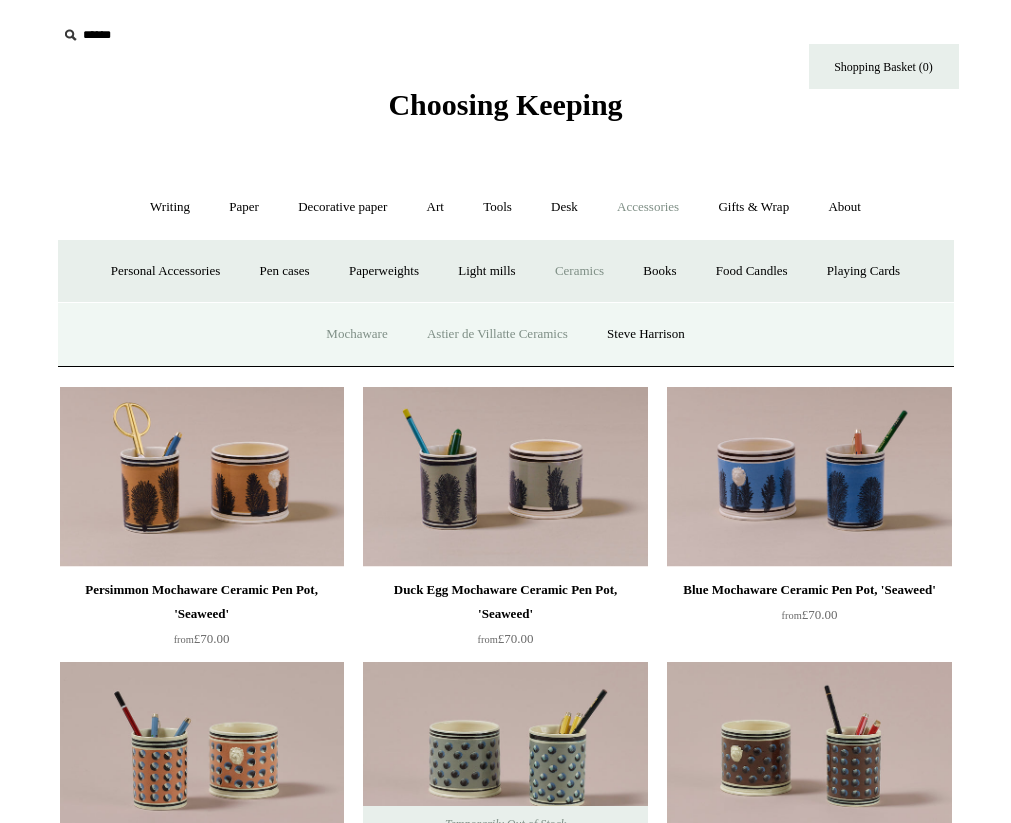 click on "Astier de Villatte Ceramics" at bounding box center (497, 334) 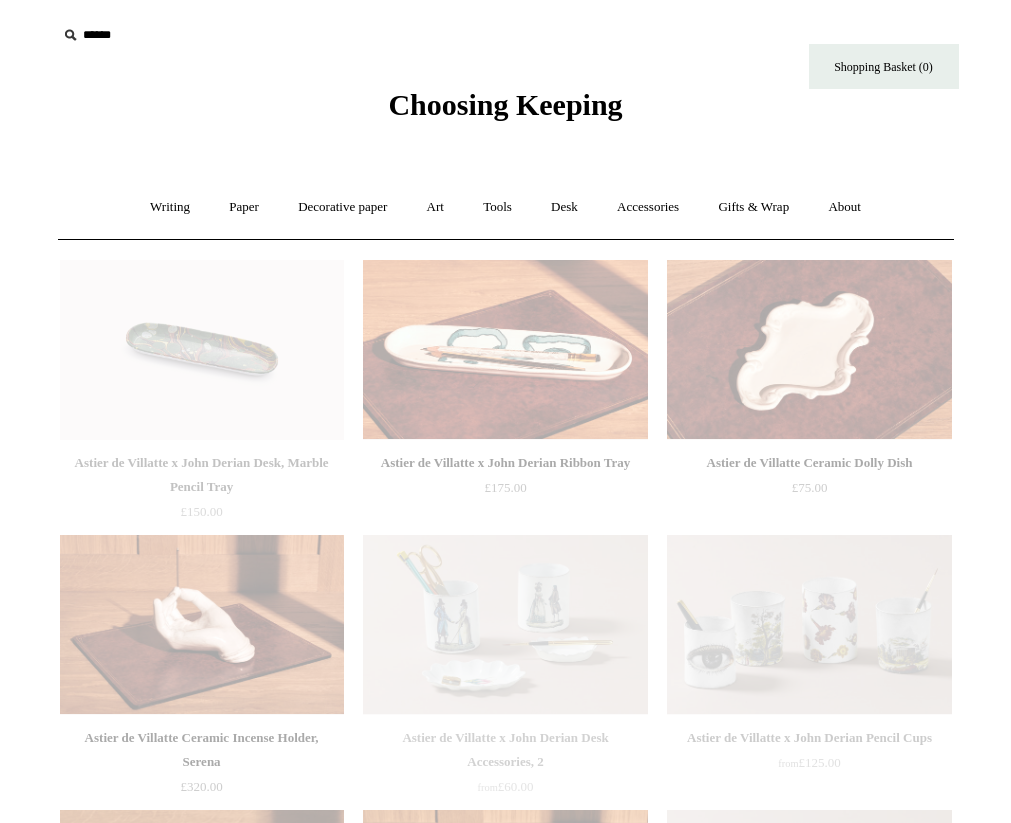 scroll, scrollTop: 0, scrollLeft: 0, axis: both 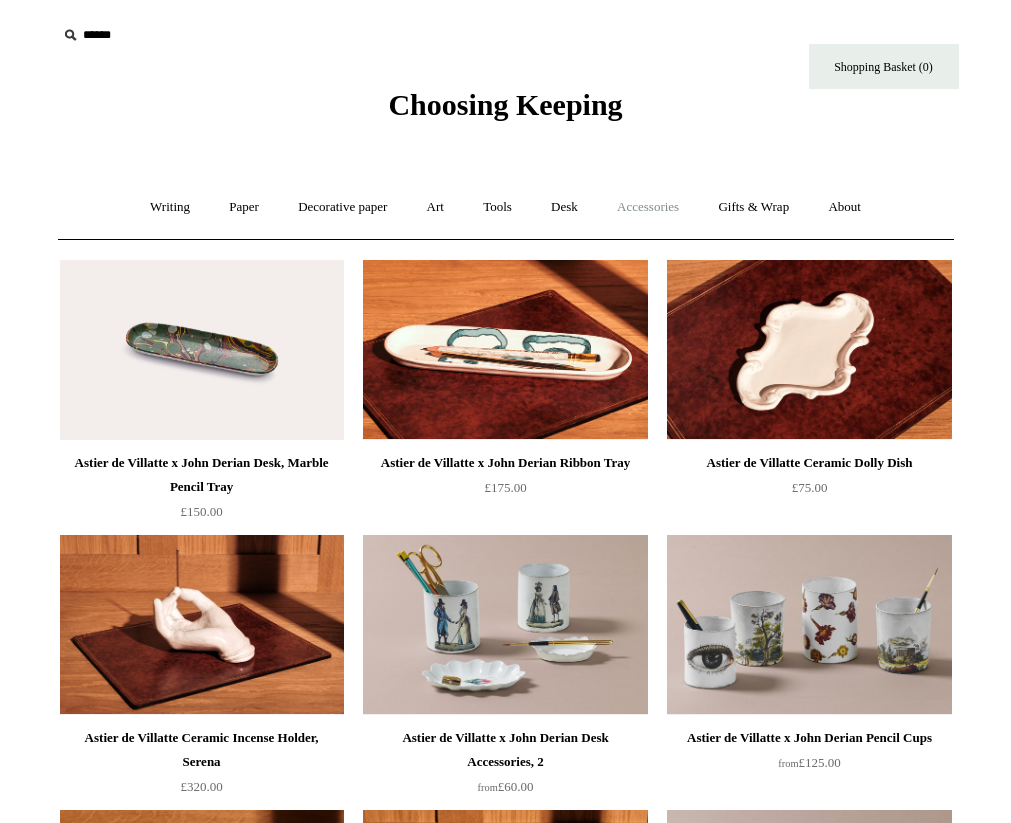 click on "Accessories +" at bounding box center [648, 207] 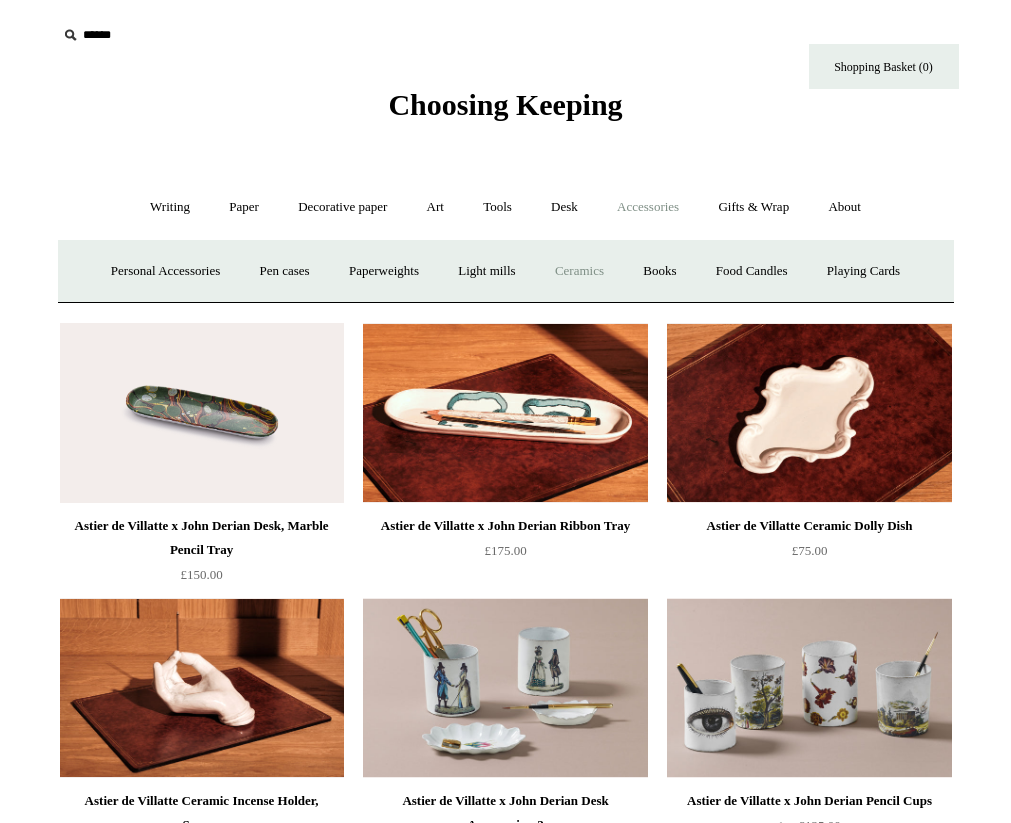 click on "Ceramics  +" at bounding box center (579, 271) 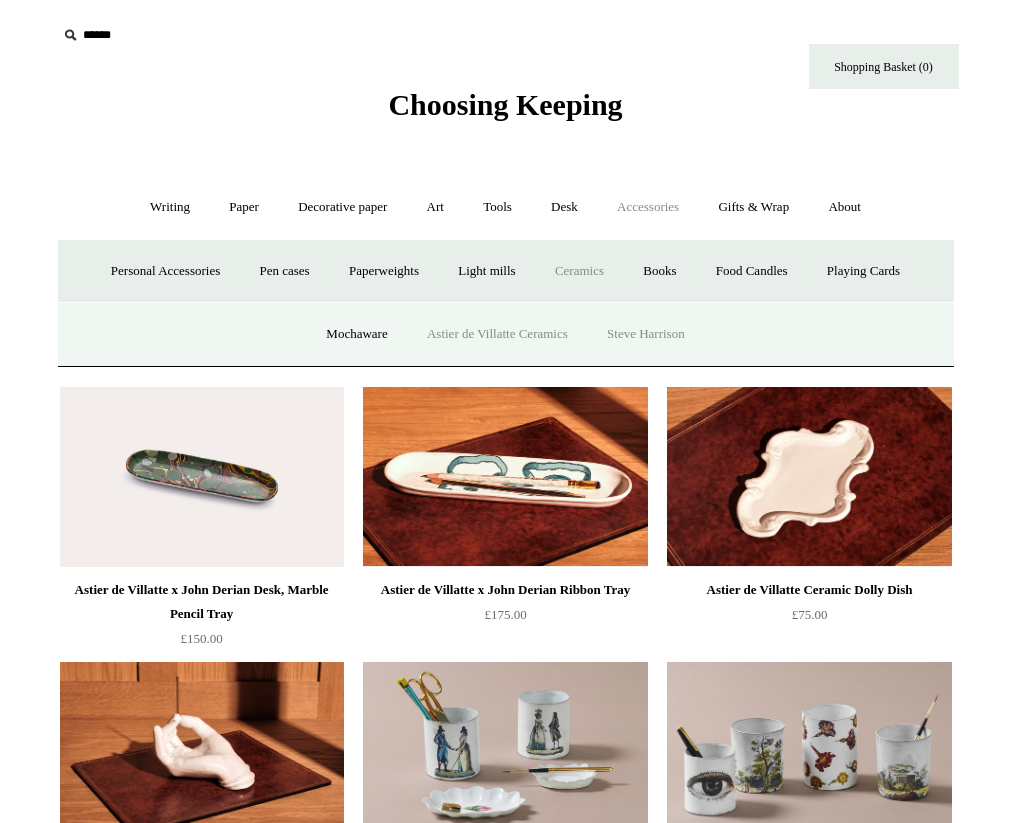 click on "Steve Harrison" at bounding box center (646, 334) 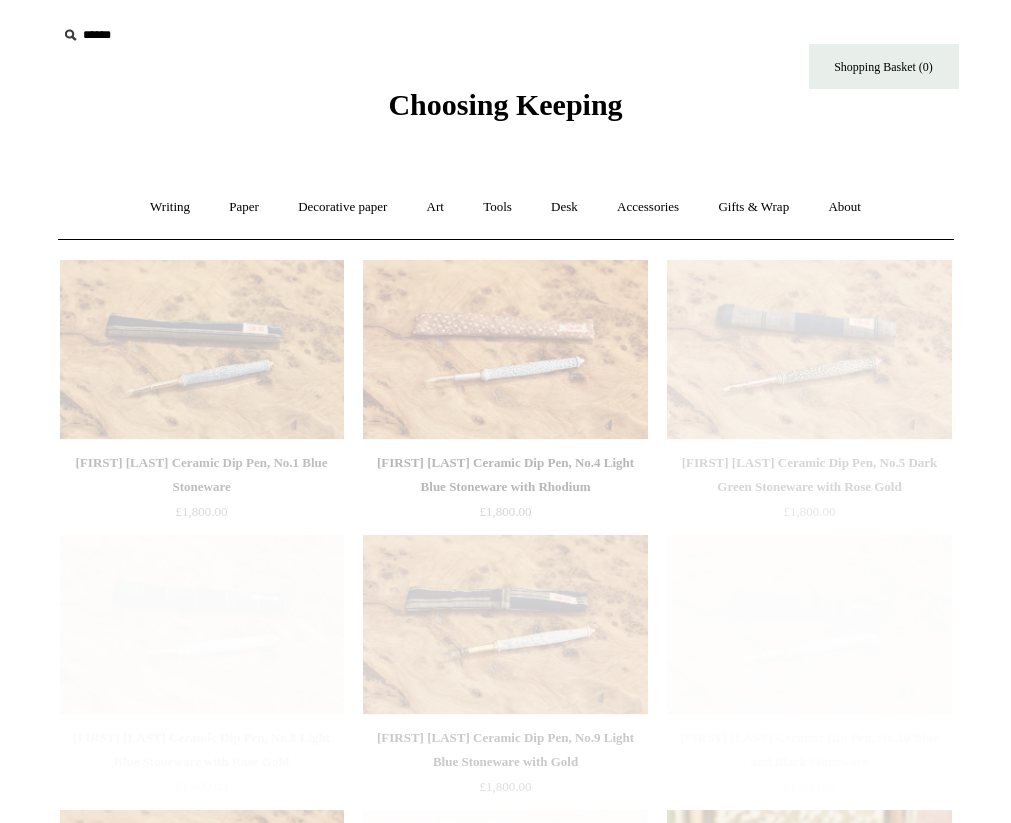scroll, scrollTop: 0, scrollLeft: 0, axis: both 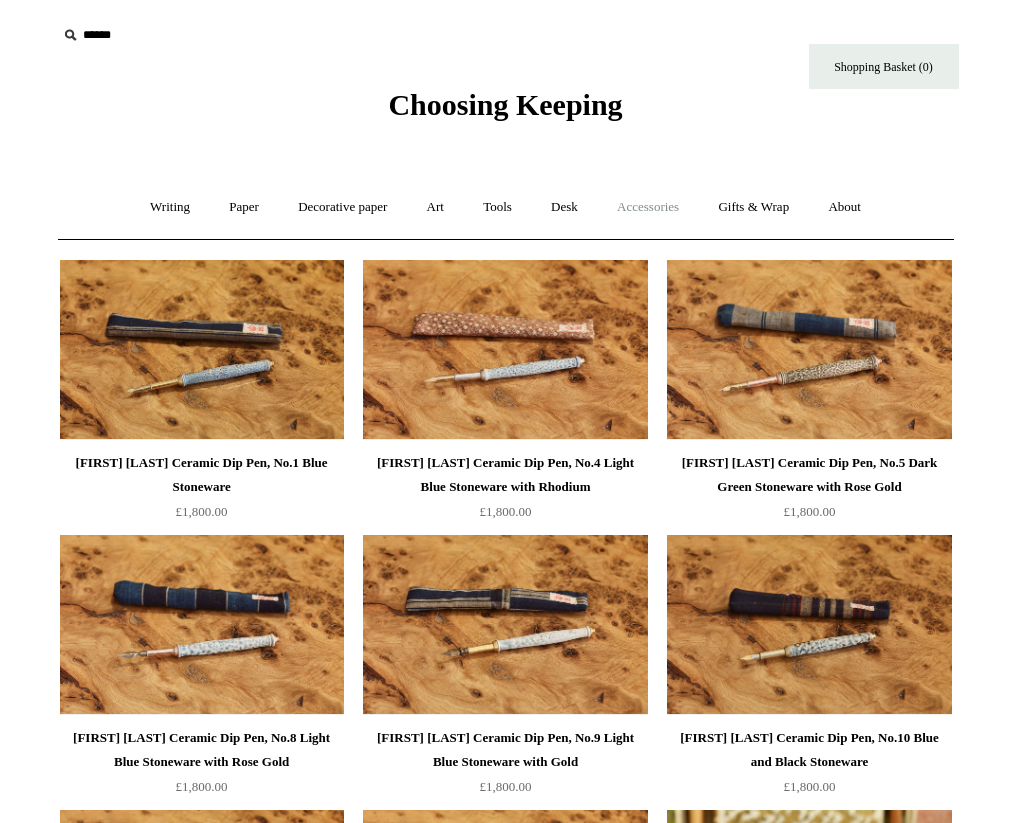click on "Accessories +" at bounding box center (648, 207) 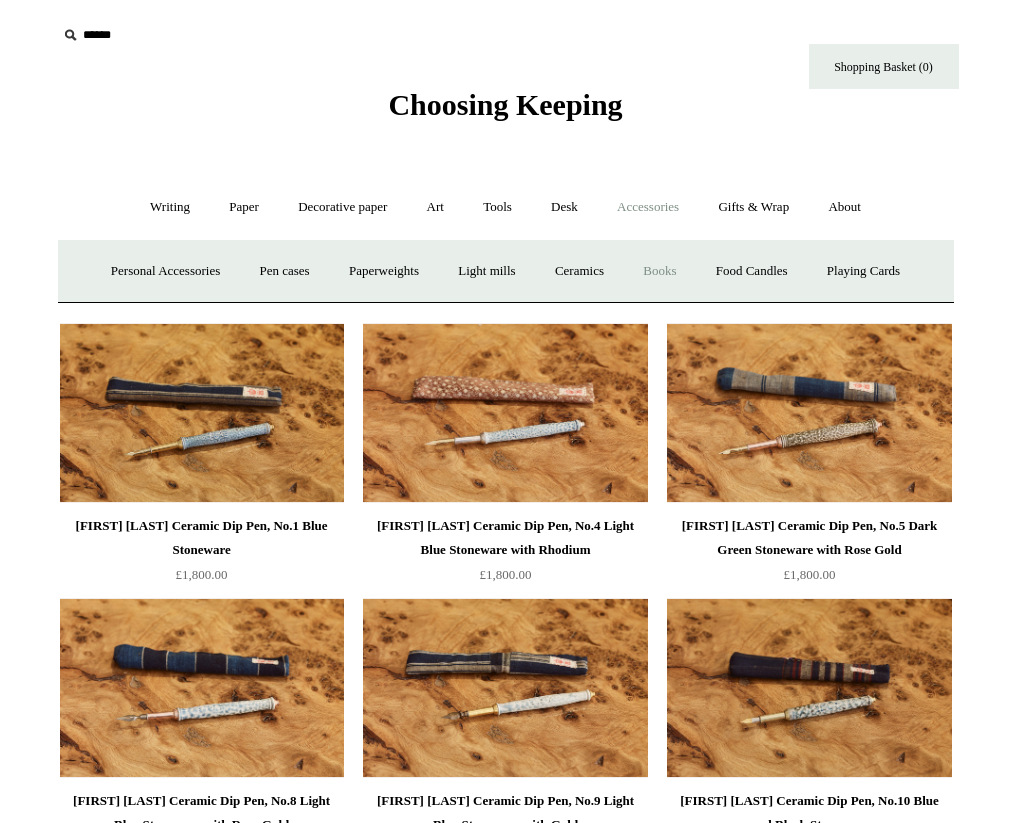 click on "Books" at bounding box center (659, 271) 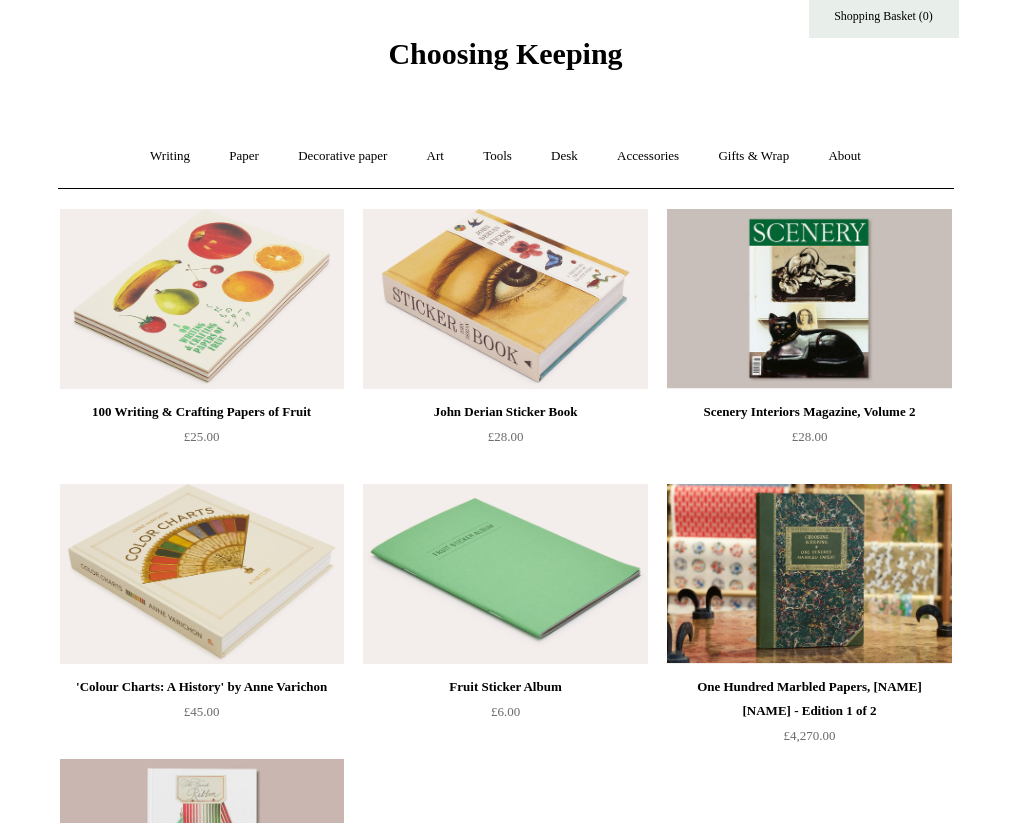 scroll, scrollTop: 0, scrollLeft: 0, axis: both 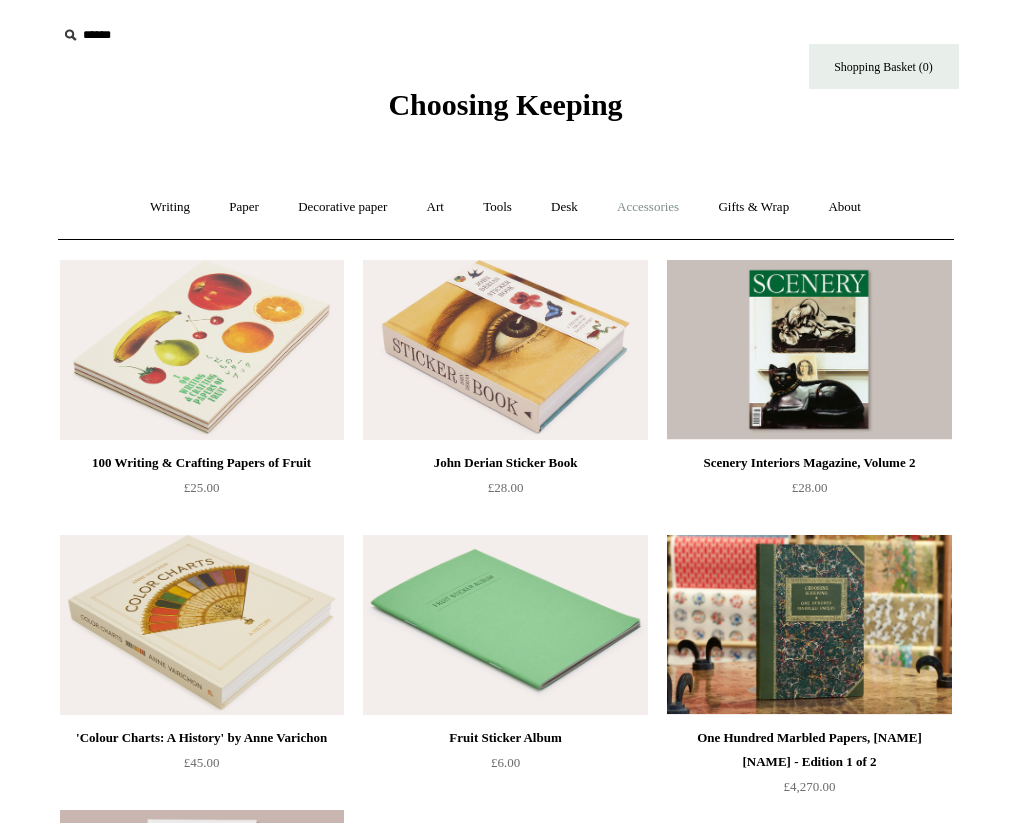 click on "Accessories +" at bounding box center (648, 207) 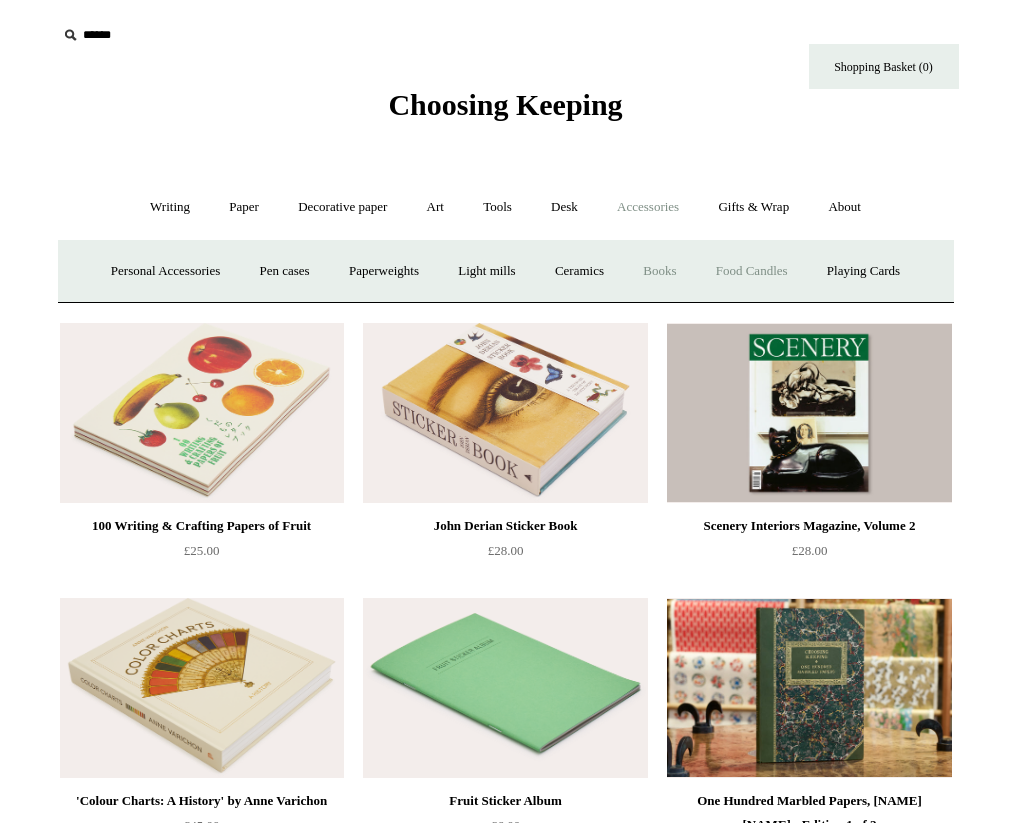 click on "Food Candles" at bounding box center [752, 271] 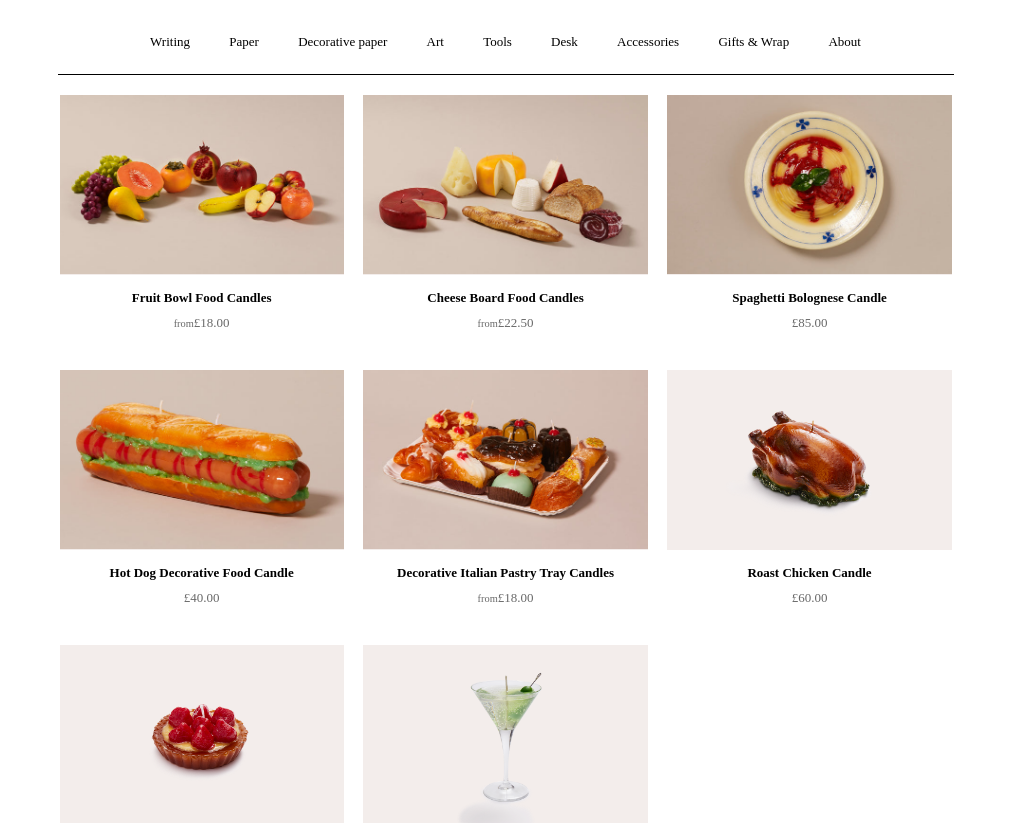 scroll, scrollTop: 0, scrollLeft: 0, axis: both 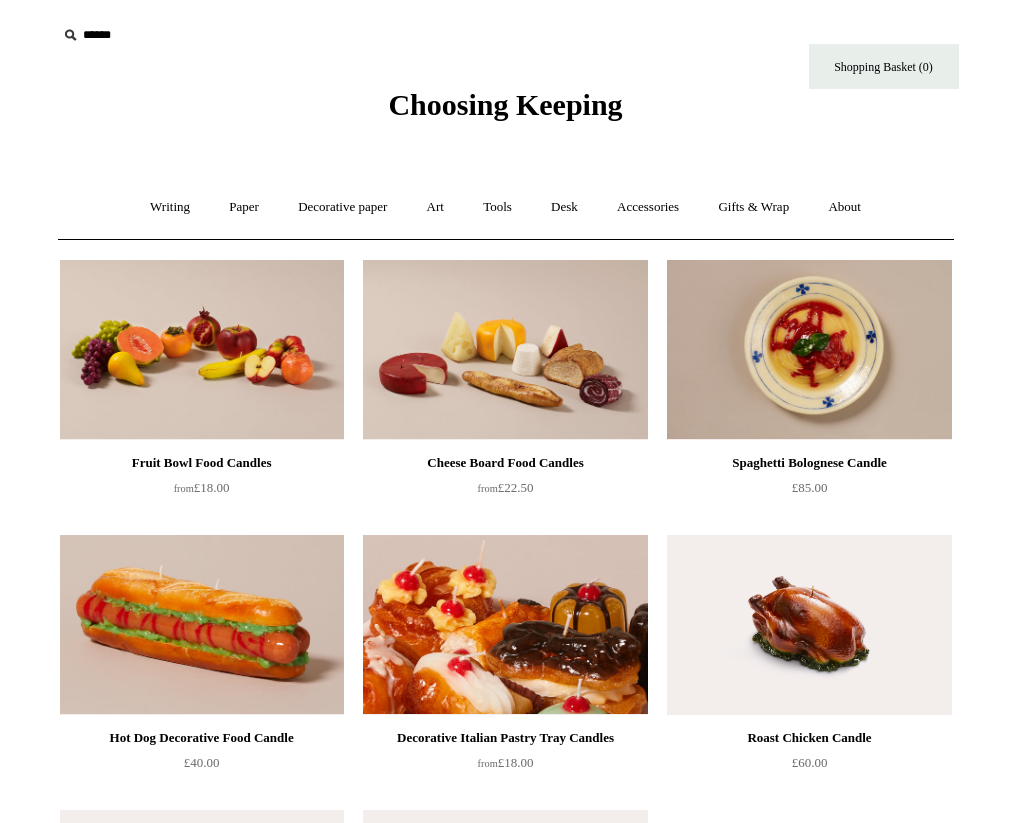 click at bounding box center (505, 625) 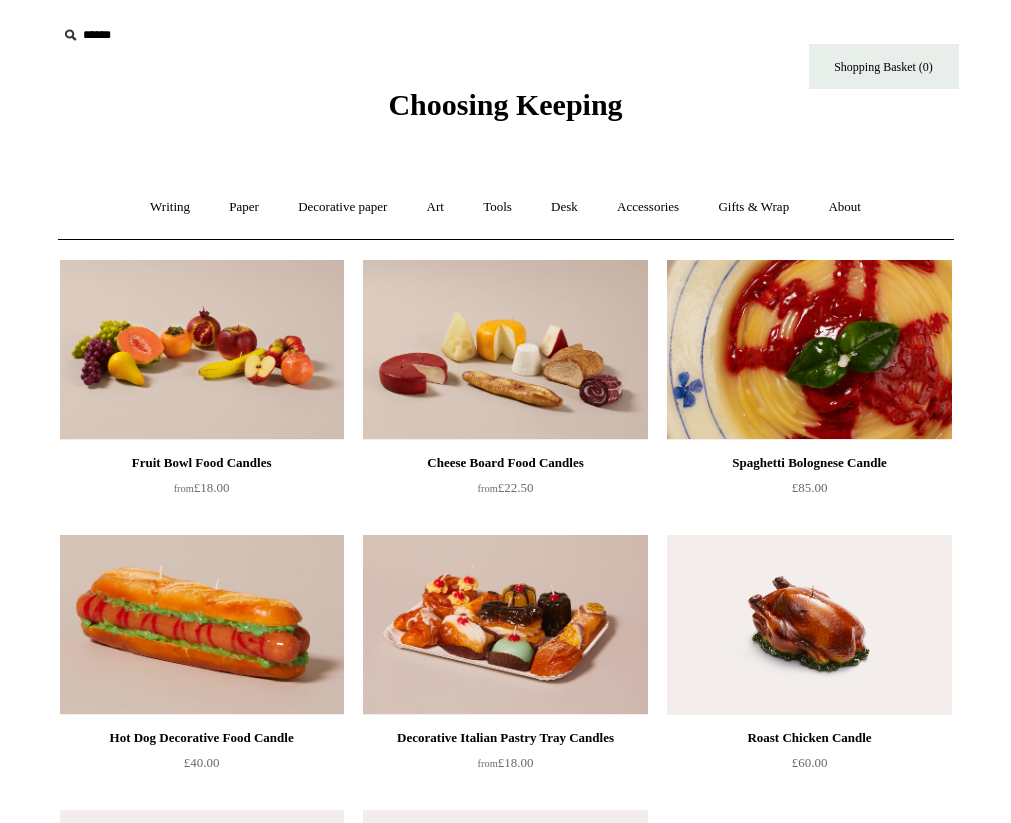 click at bounding box center [809, 350] 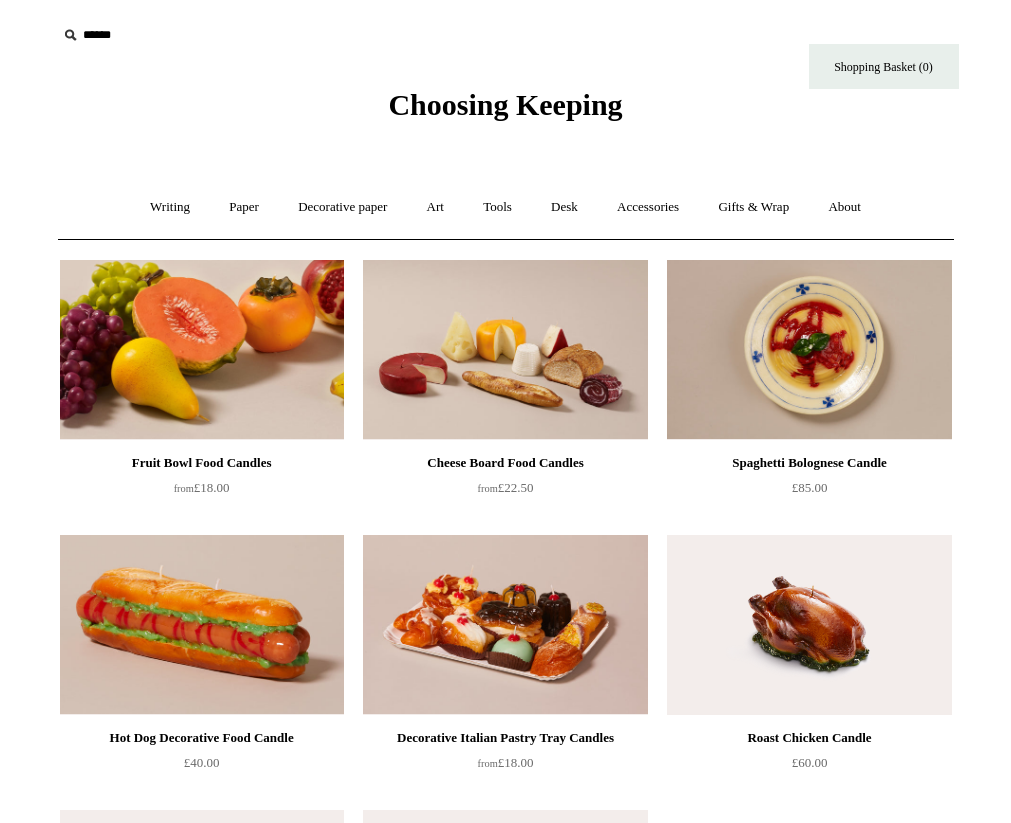 click at bounding box center (202, 350) 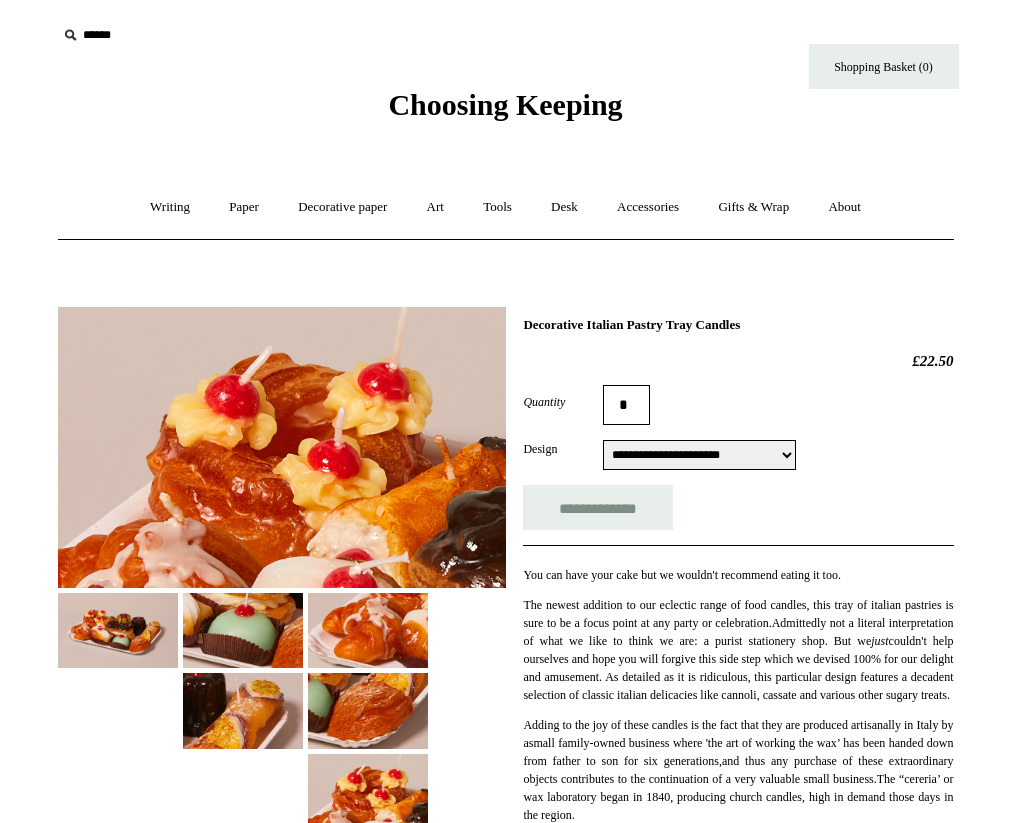scroll, scrollTop: 0, scrollLeft: 0, axis: both 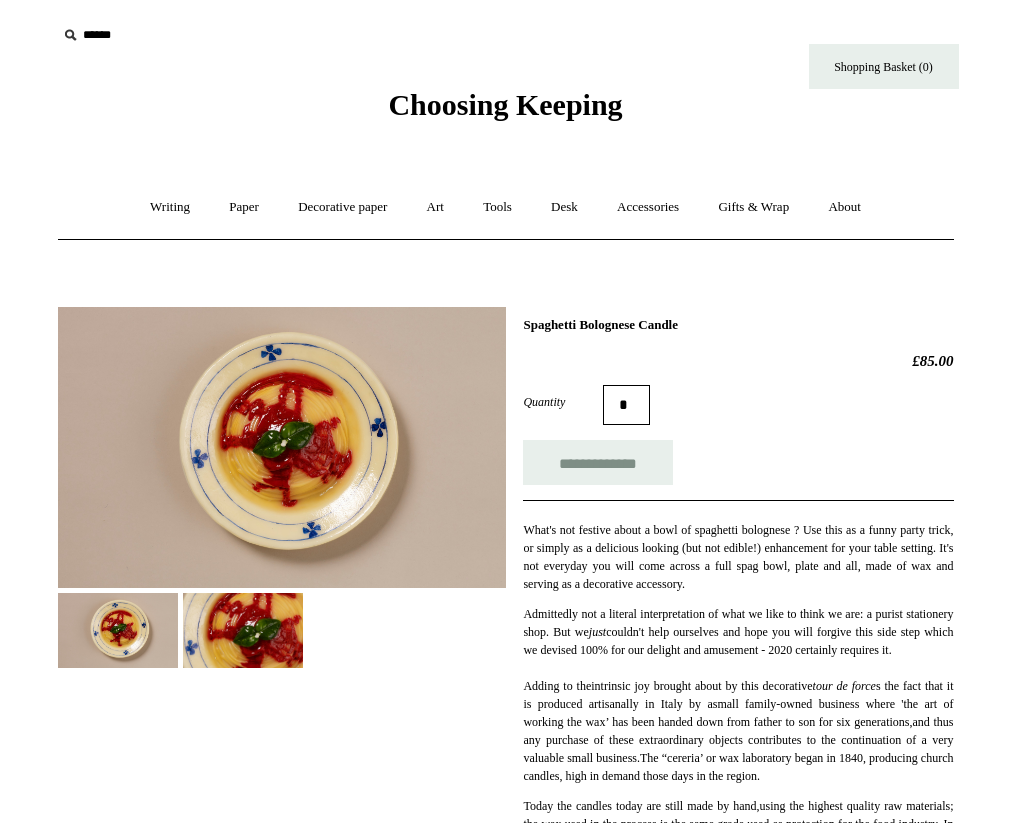 click at bounding box center (243, 630) 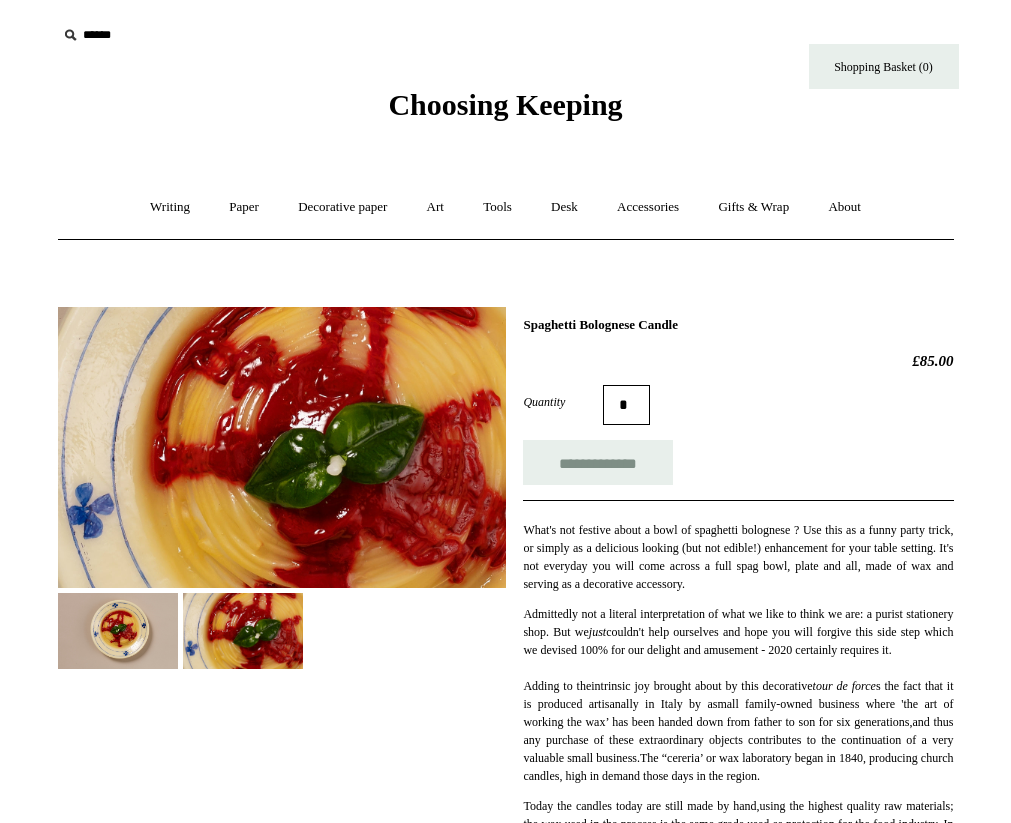 click at bounding box center (118, 630) 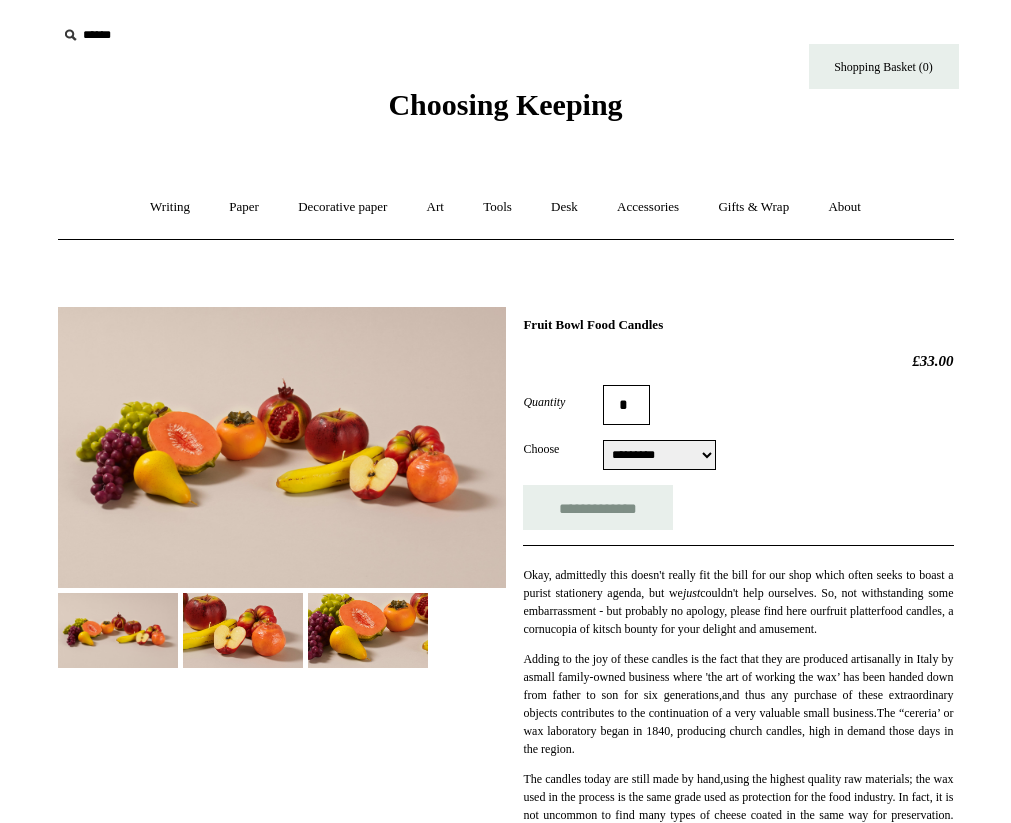 scroll, scrollTop: 0, scrollLeft: 0, axis: both 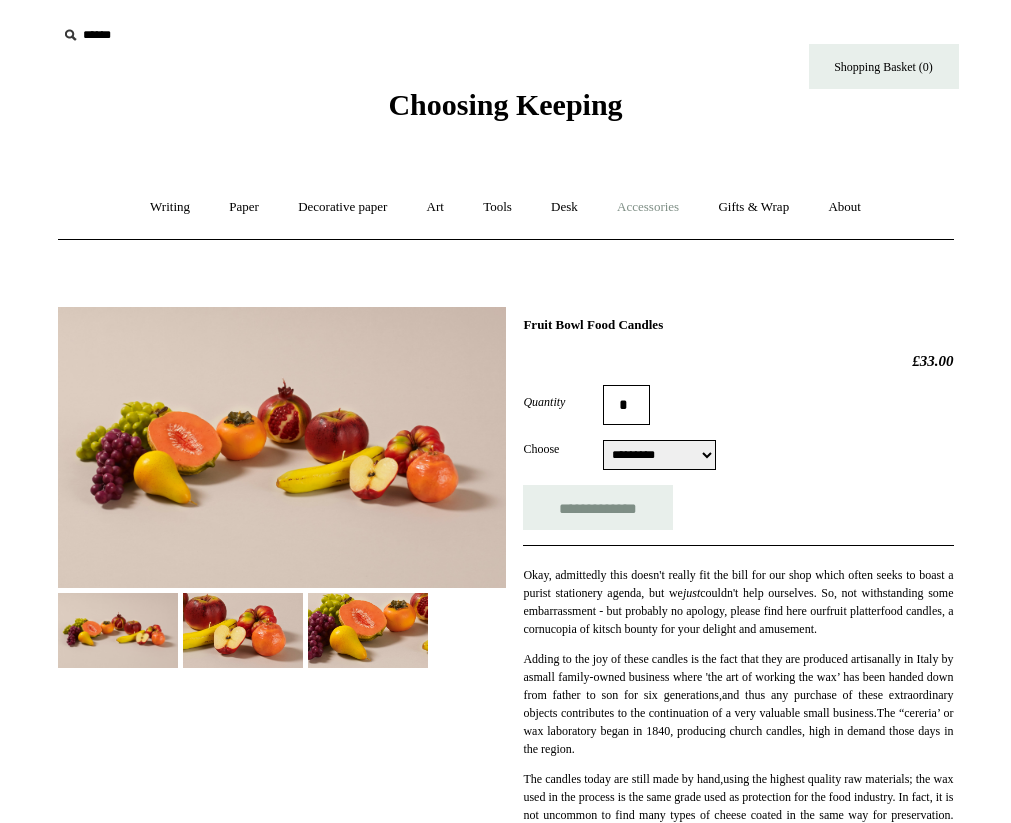 click on "Accessories +" at bounding box center [648, 207] 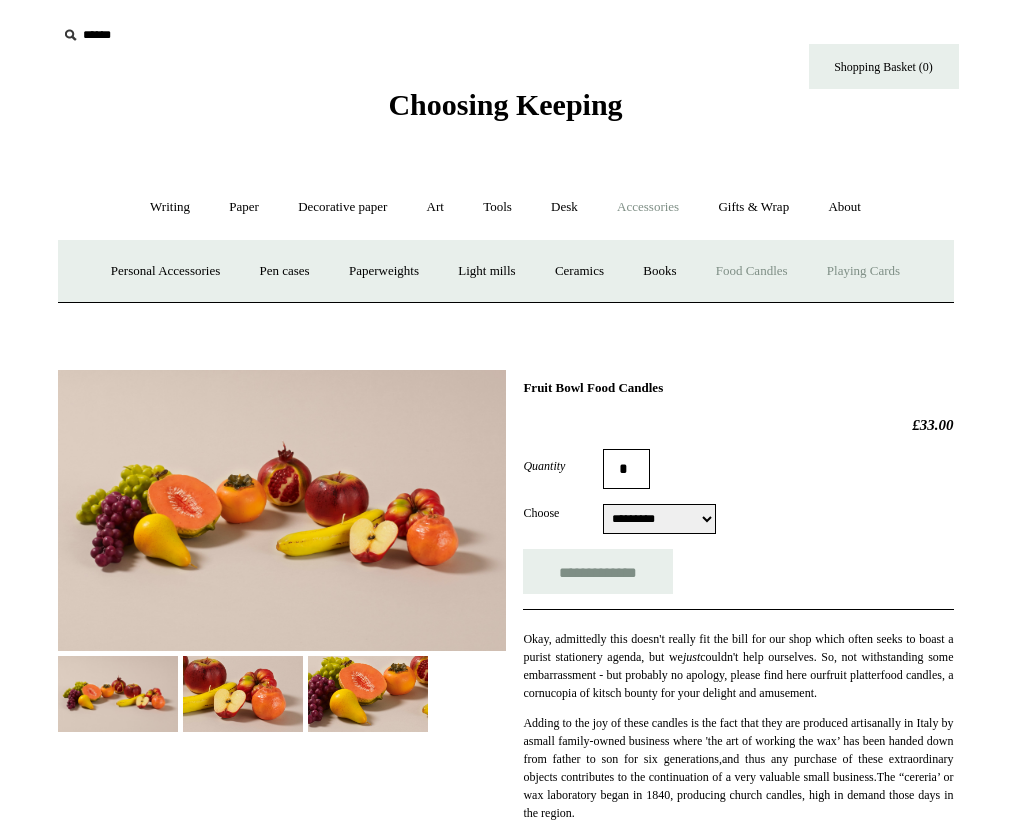 click on "Playing Cards" at bounding box center (863, 271) 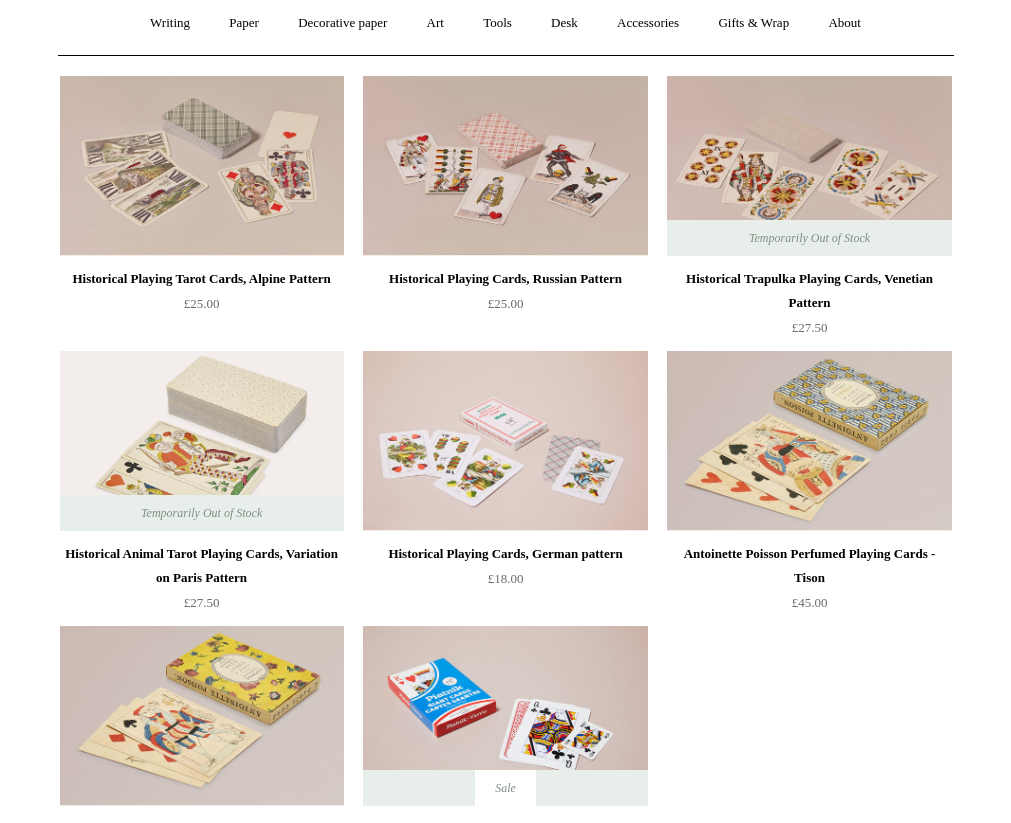 scroll, scrollTop: 0, scrollLeft: 0, axis: both 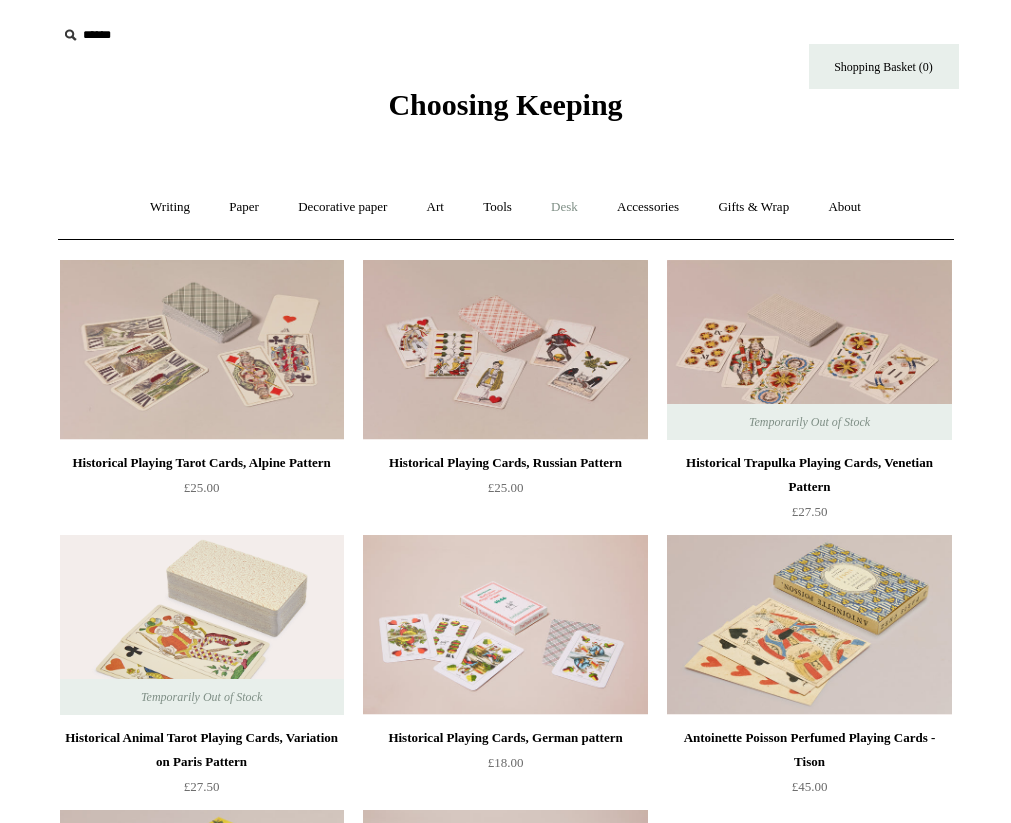click on "Desk +" at bounding box center [564, 207] 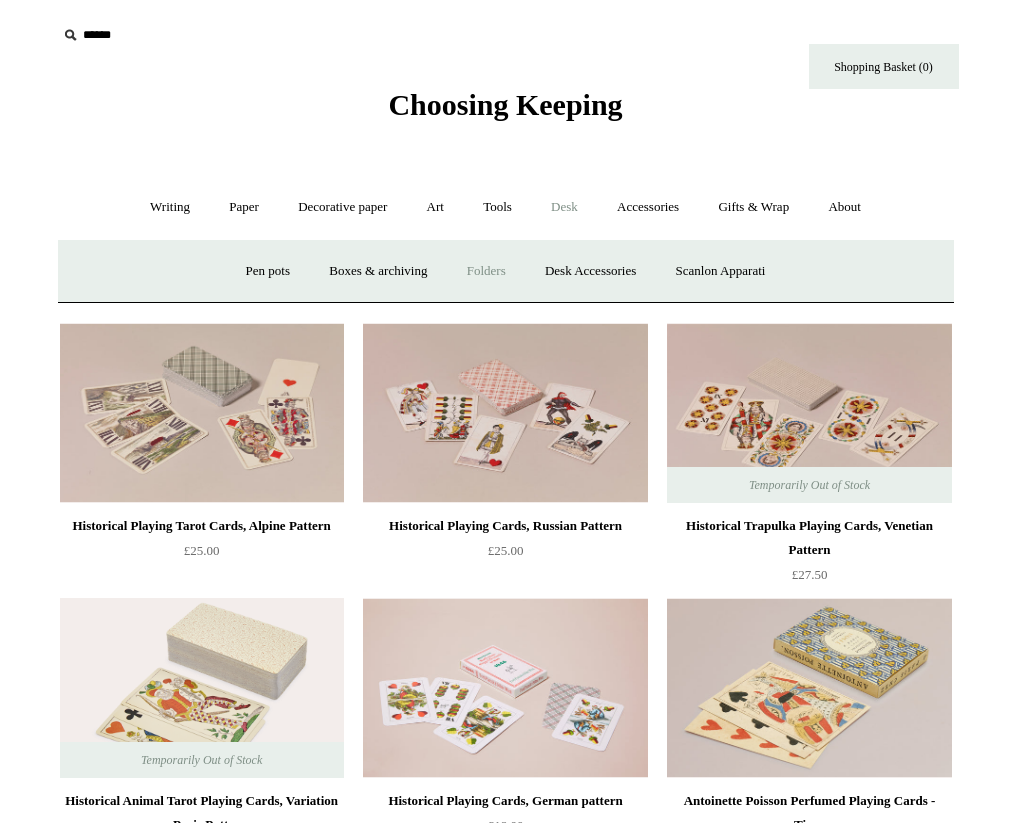 click on "Folders" at bounding box center [486, 271] 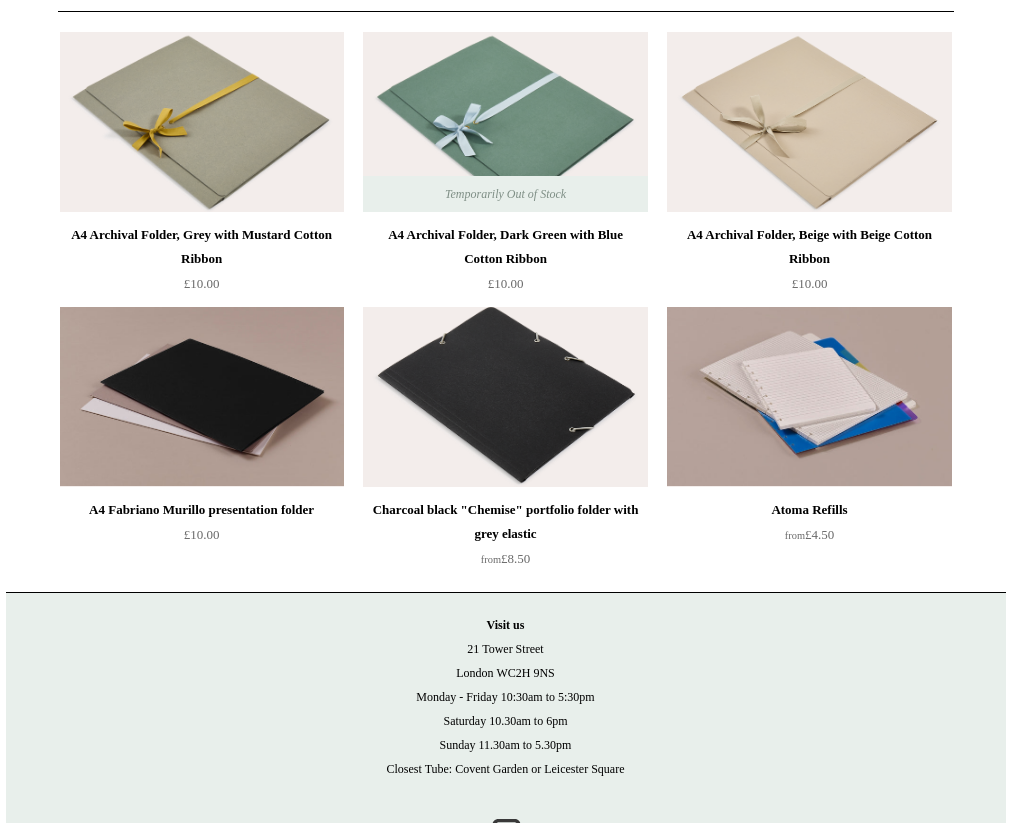 scroll, scrollTop: 0, scrollLeft: 0, axis: both 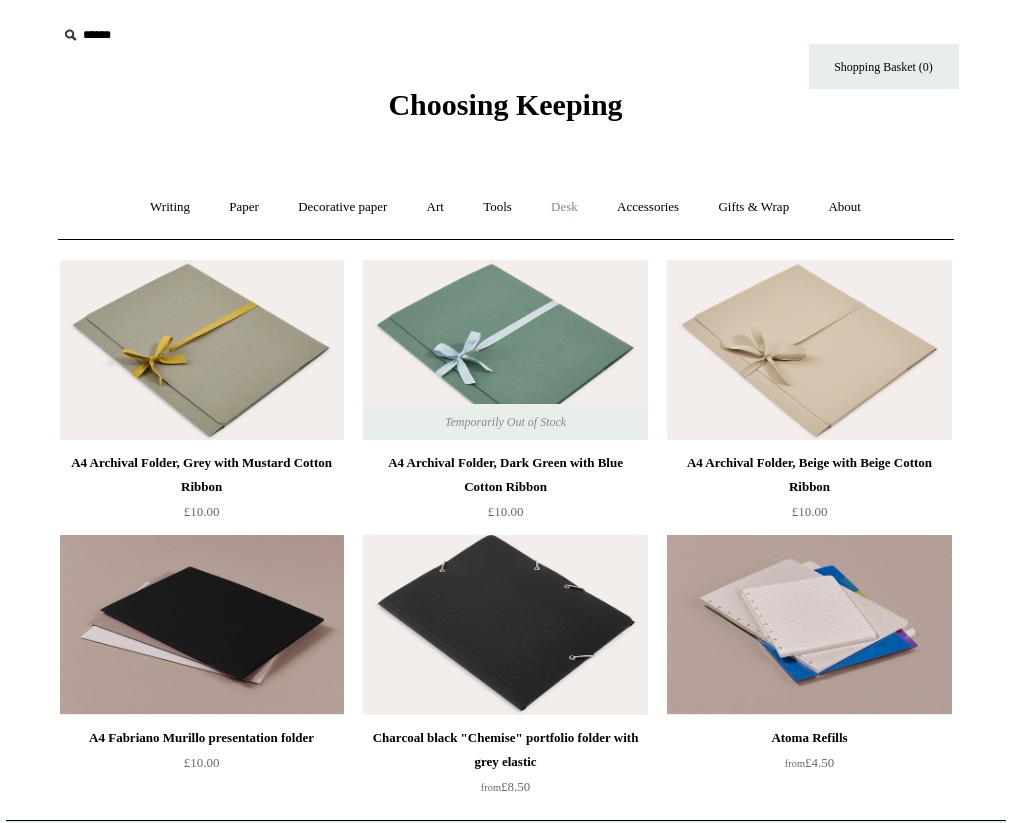click on "Desk +" at bounding box center [564, 207] 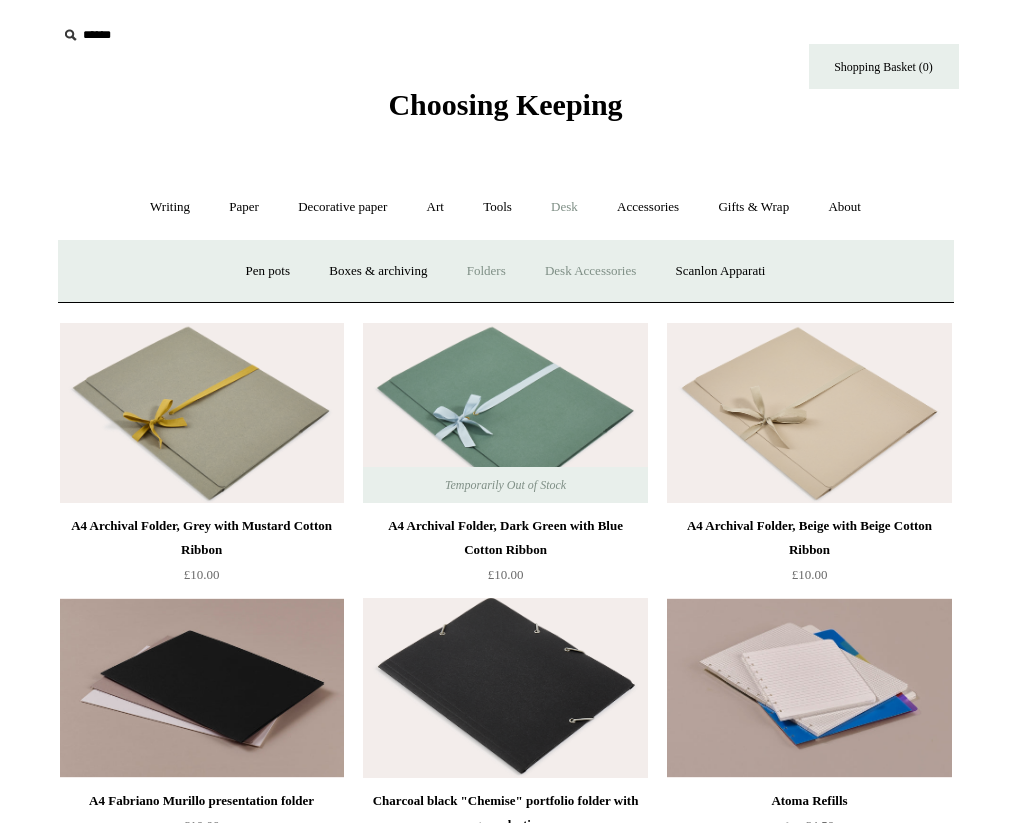 click on "Desk Accessories" at bounding box center (590, 271) 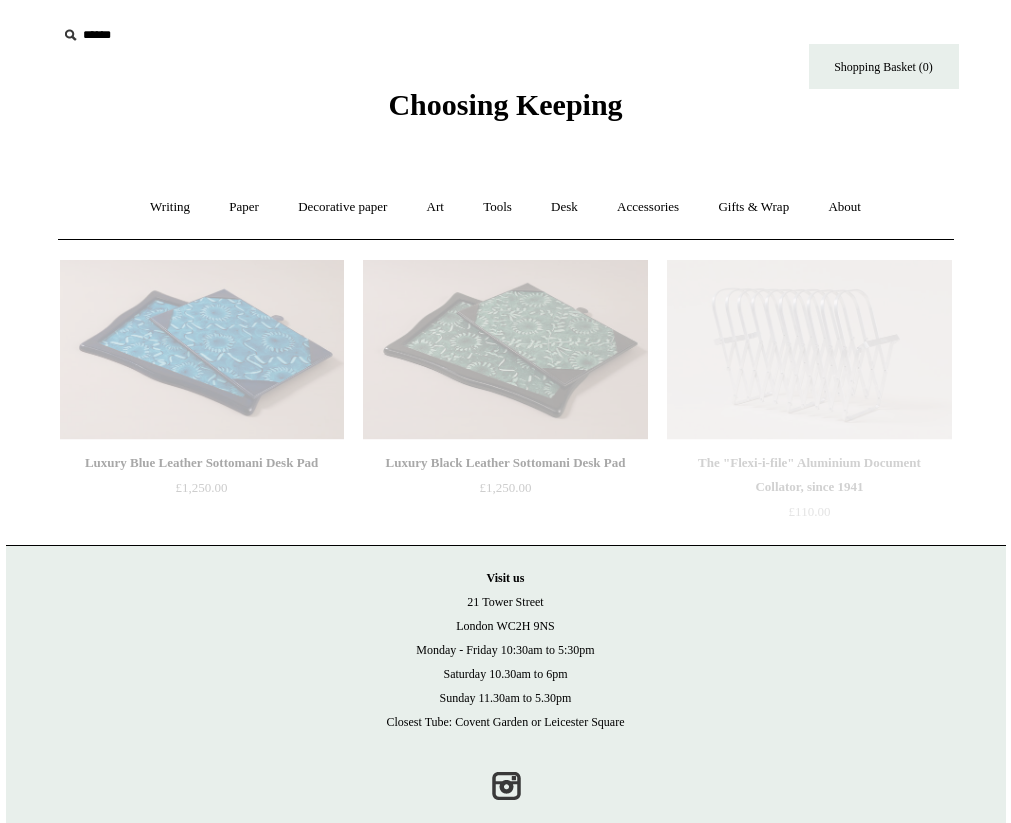 scroll, scrollTop: 0, scrollLeft: 0, axis: both 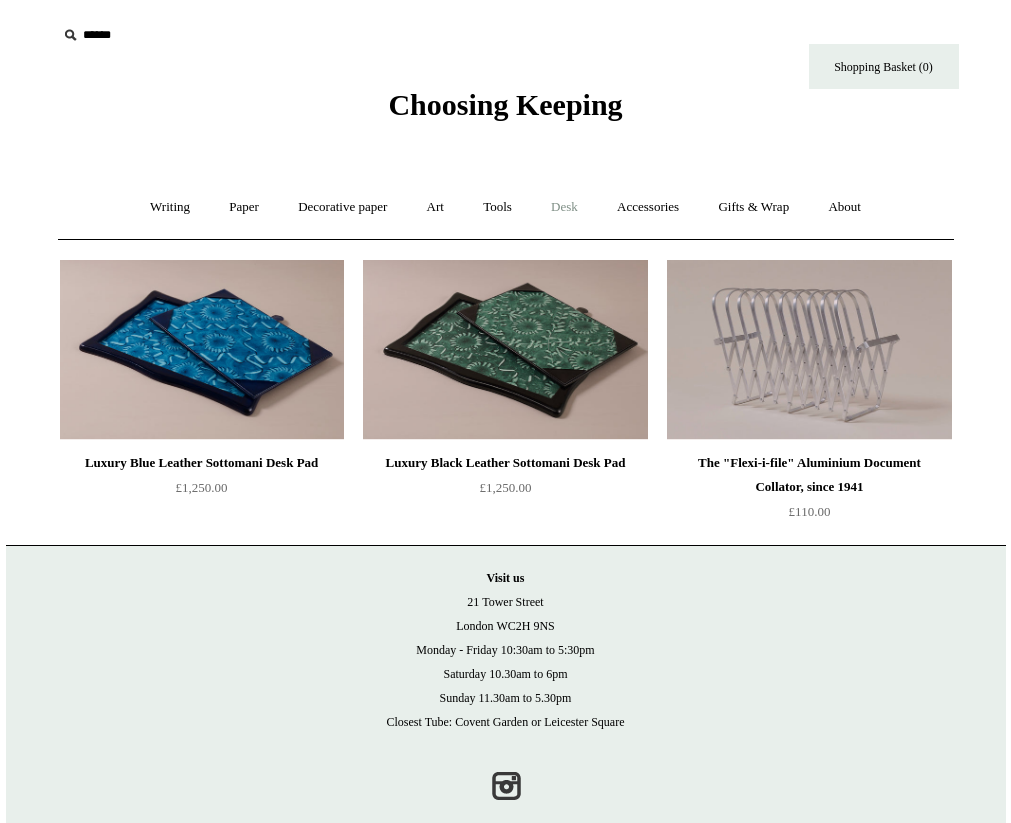 click on "Desk +" at bounding box center (564, 207) 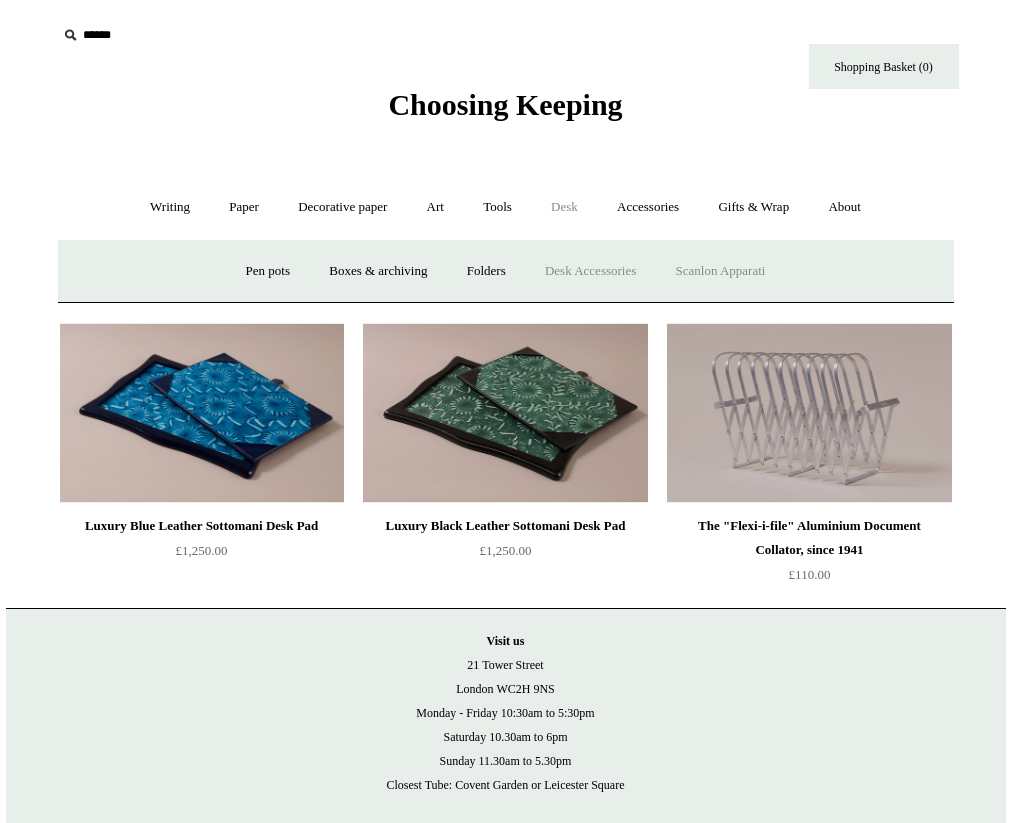 click on "Scanlon Apparati" at bounding box center (721, 271) 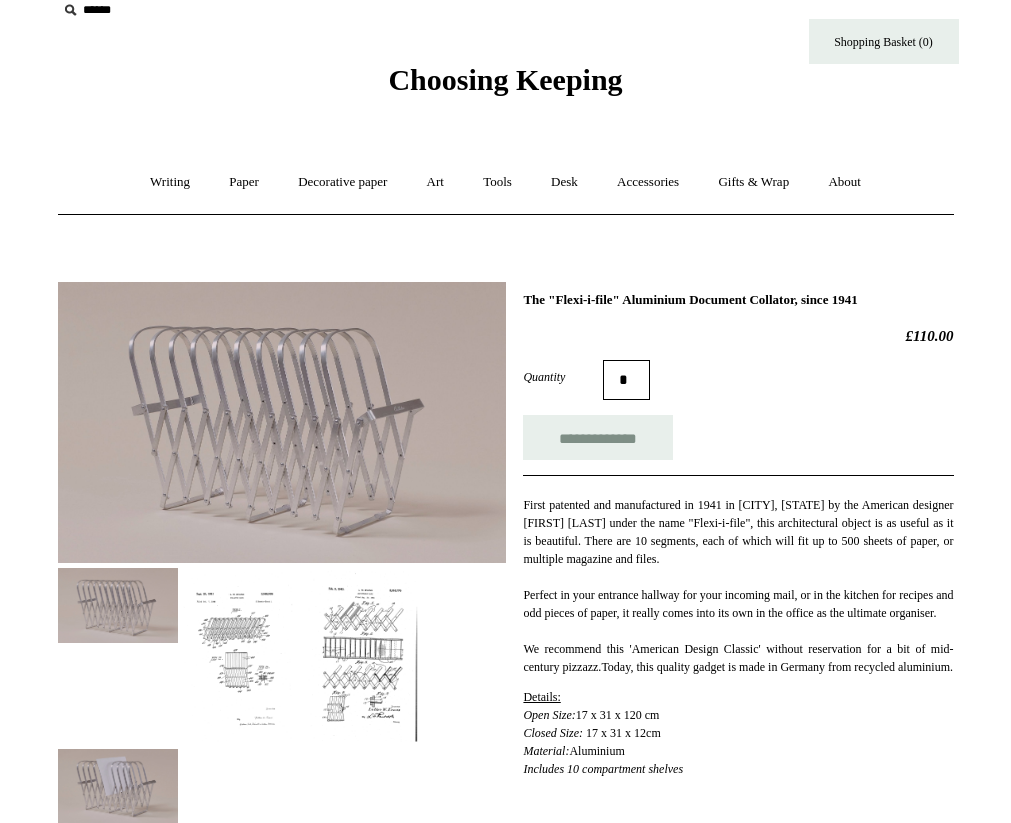 scroll, scrollTop: 0, scrollLeft: 0, axis: both 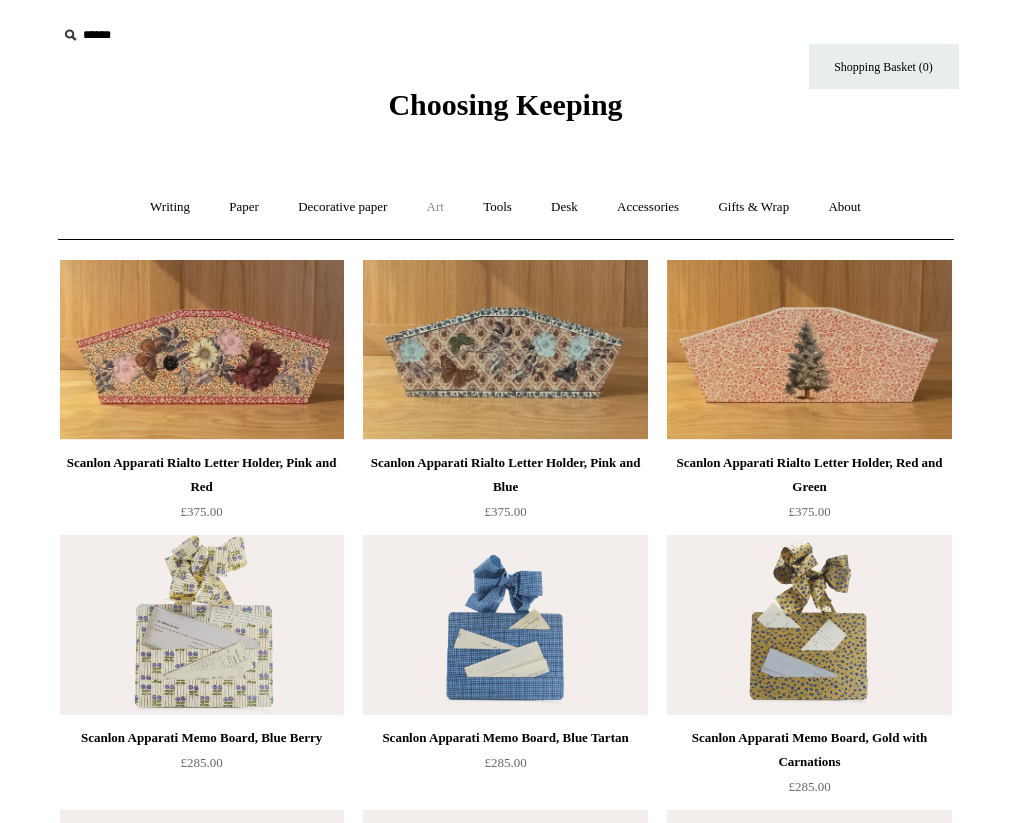 click on "Art +" at bounding box center (435, 207) 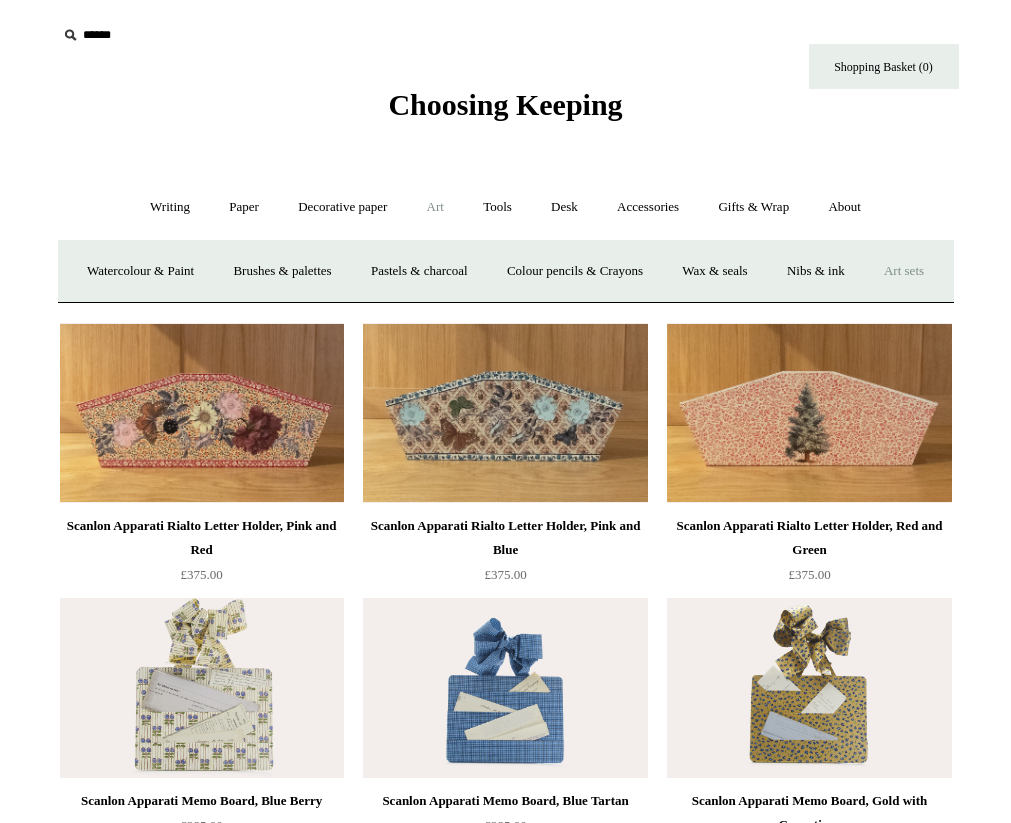 click on "Art sets" at bounding box center [904, 271] 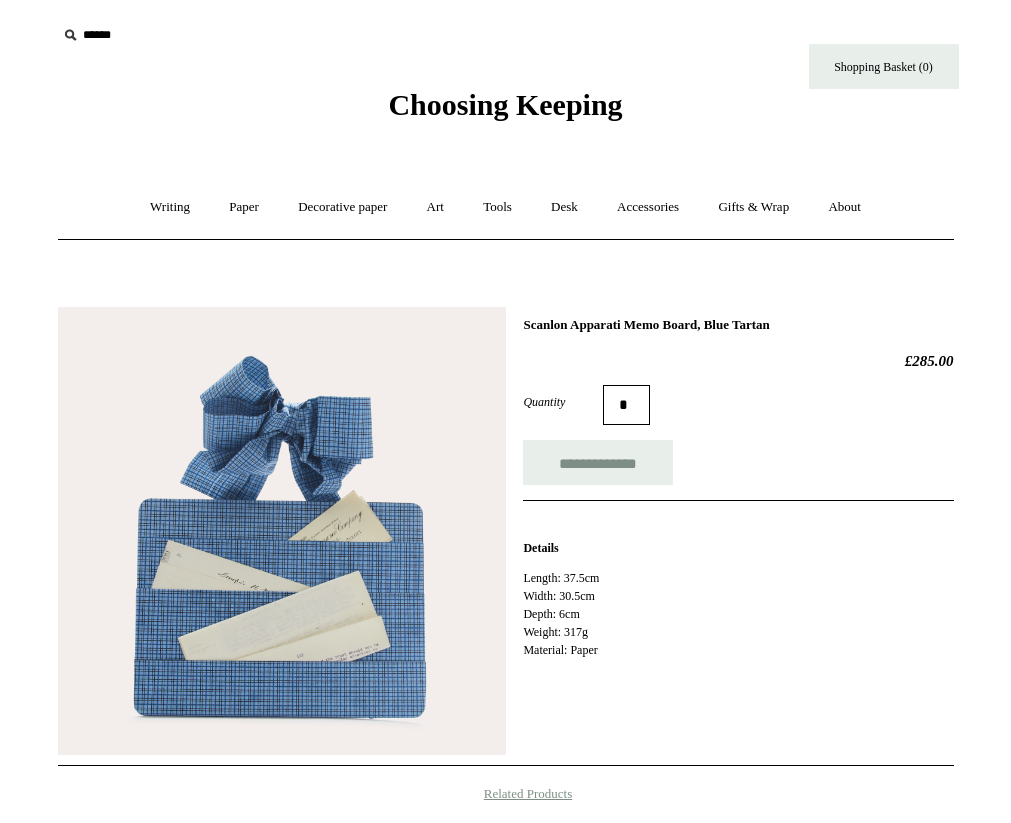 scroll, scrollTop: 0, scrollLeft: 0, axis: both 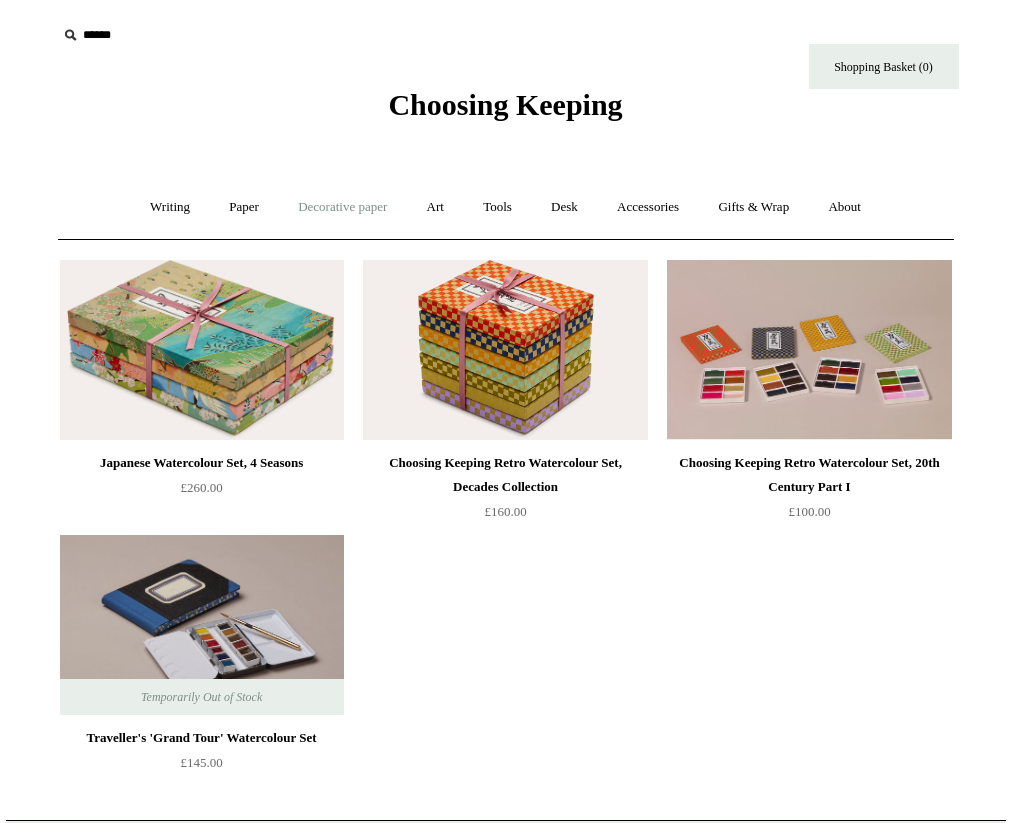 click on "Decorative paper +" at bounding box center [342, 207] 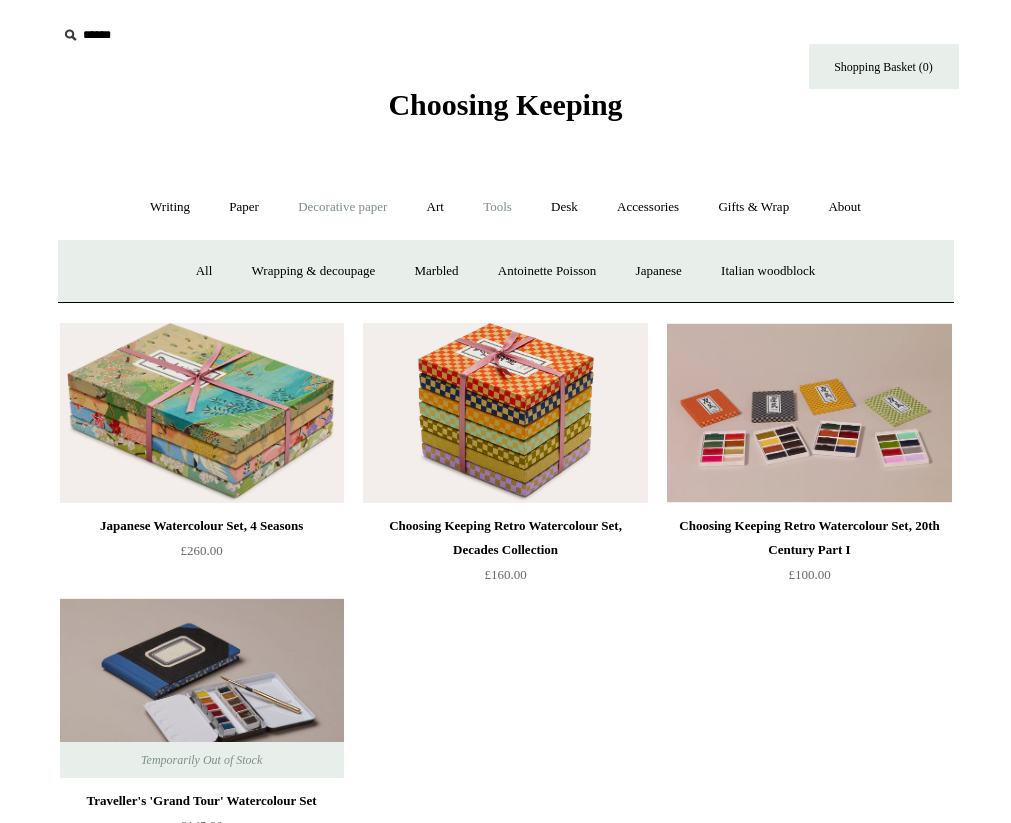 click on "Tools +" at bounding box center [497, 207] 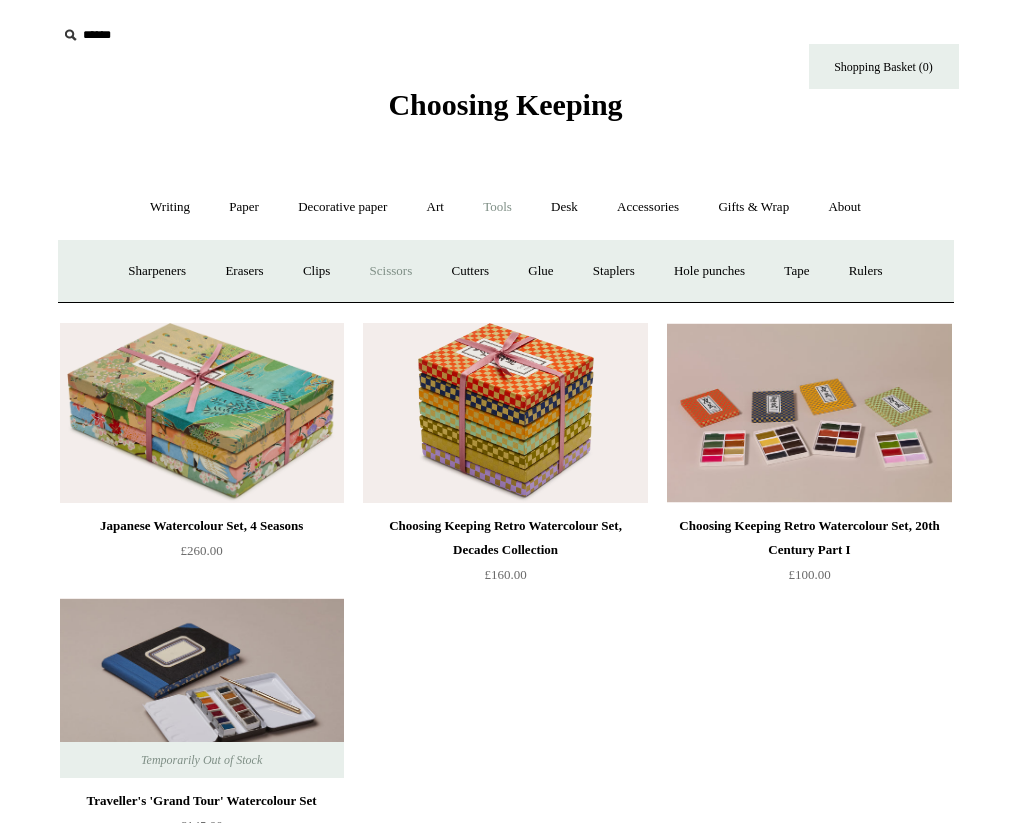 click on "Scissors" at bounding box center (391, 271) 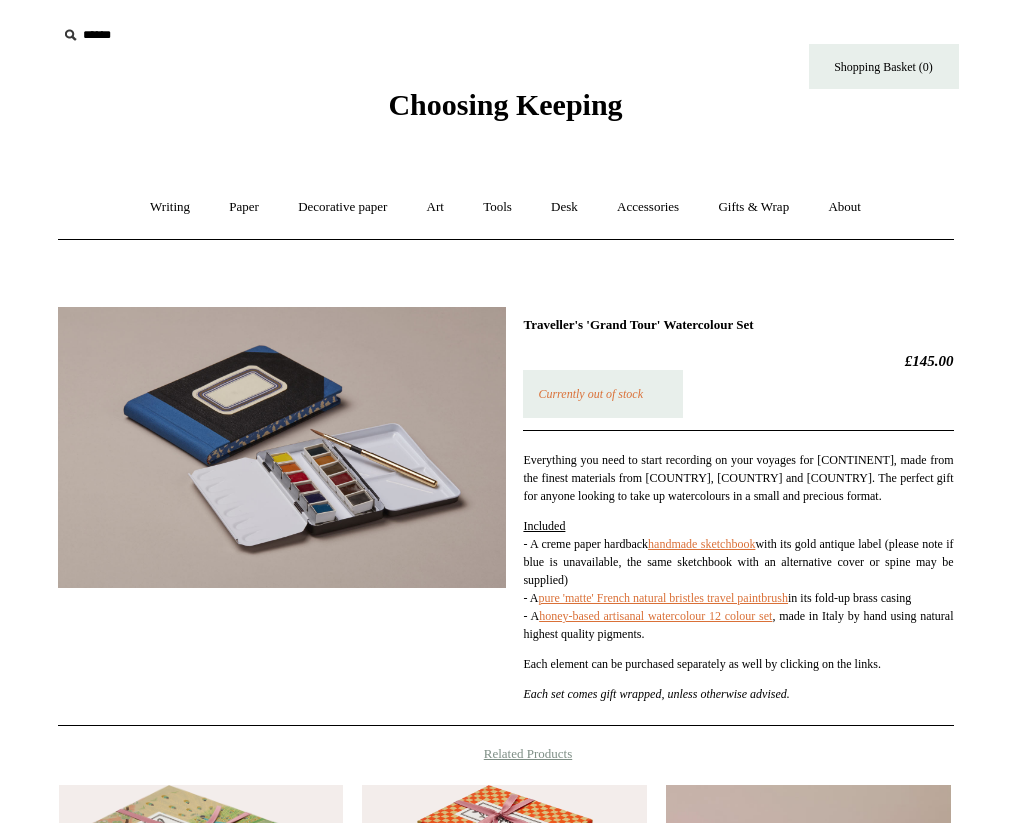 scroll, scrollTop: 0, scrollLeft: 0, axis: both 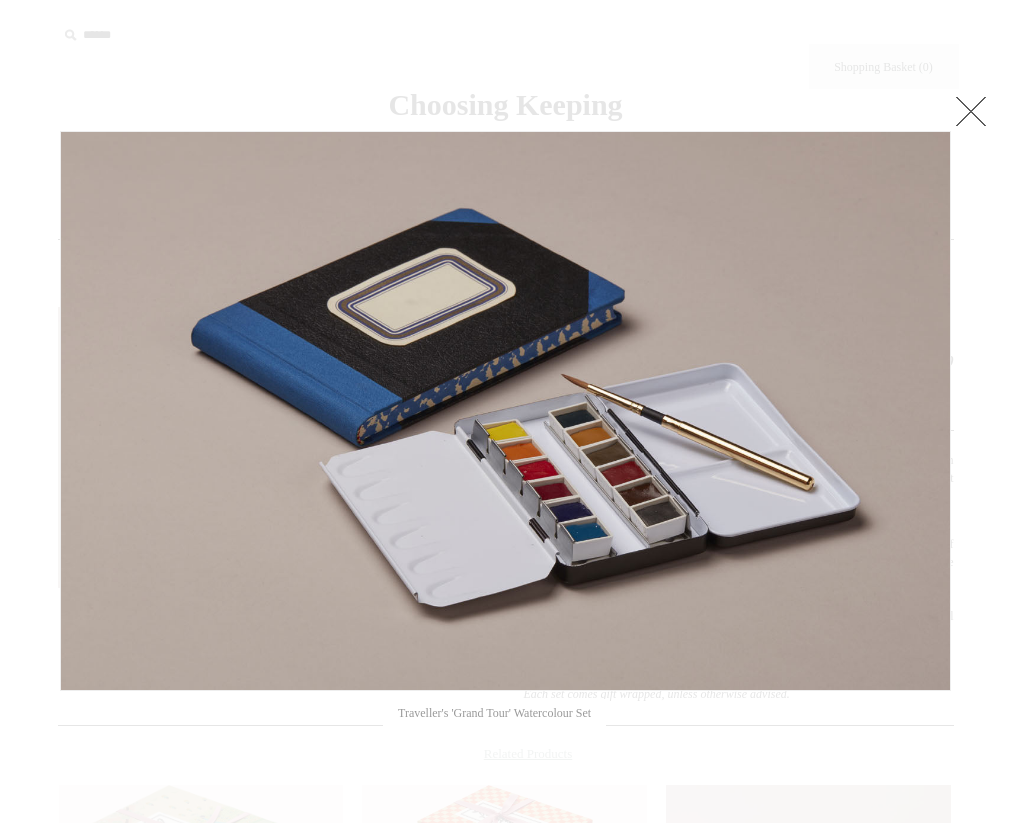 click at bounding box center [971, 111] 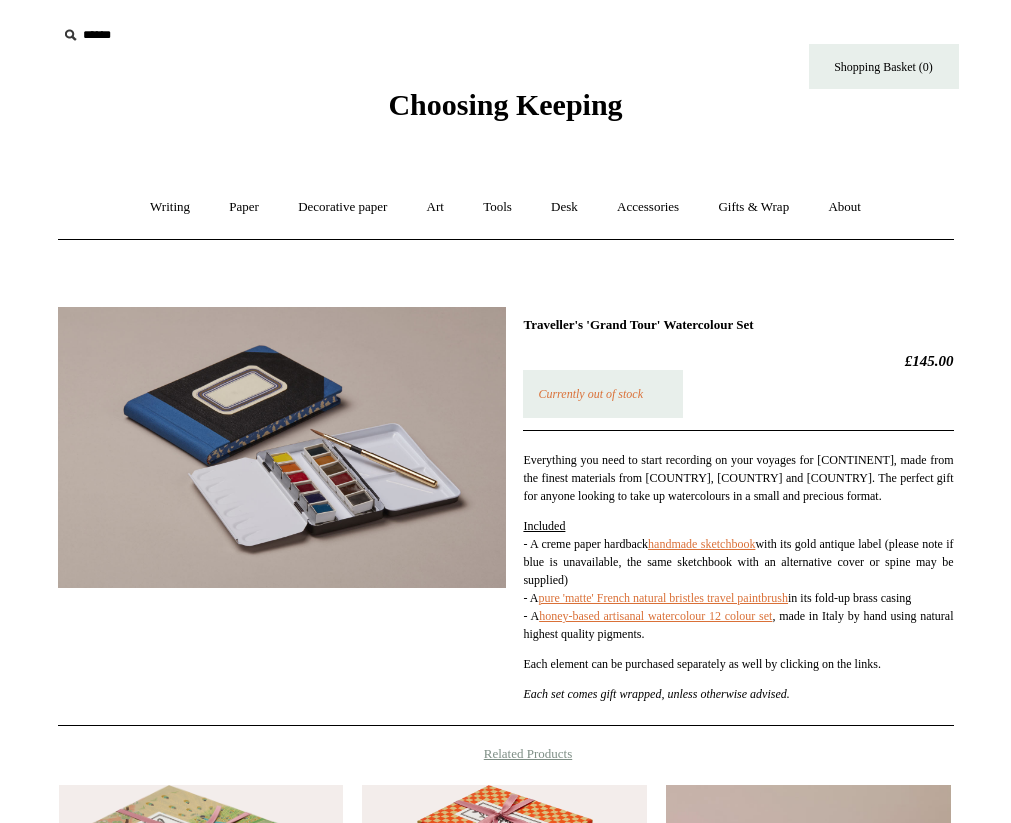 click on "Choosing Keeping" at bounding box center [505, 104] 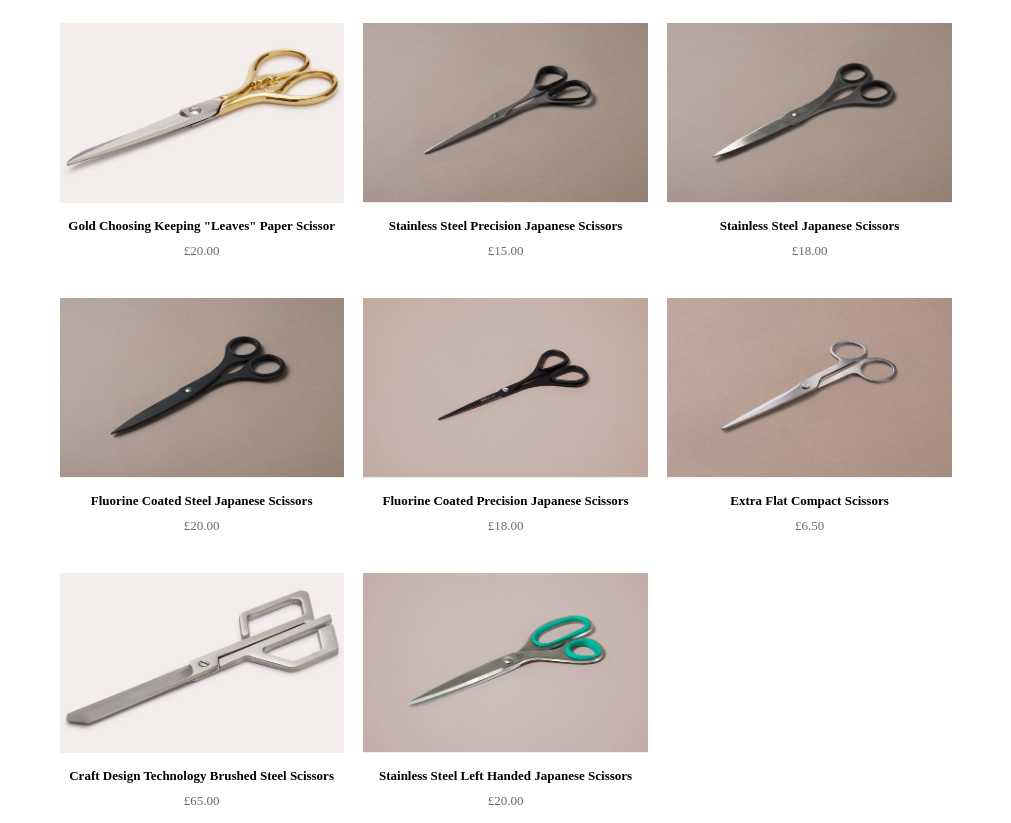 scroll, scrollTop: 788, scrollLeft: 0, axis: vertical 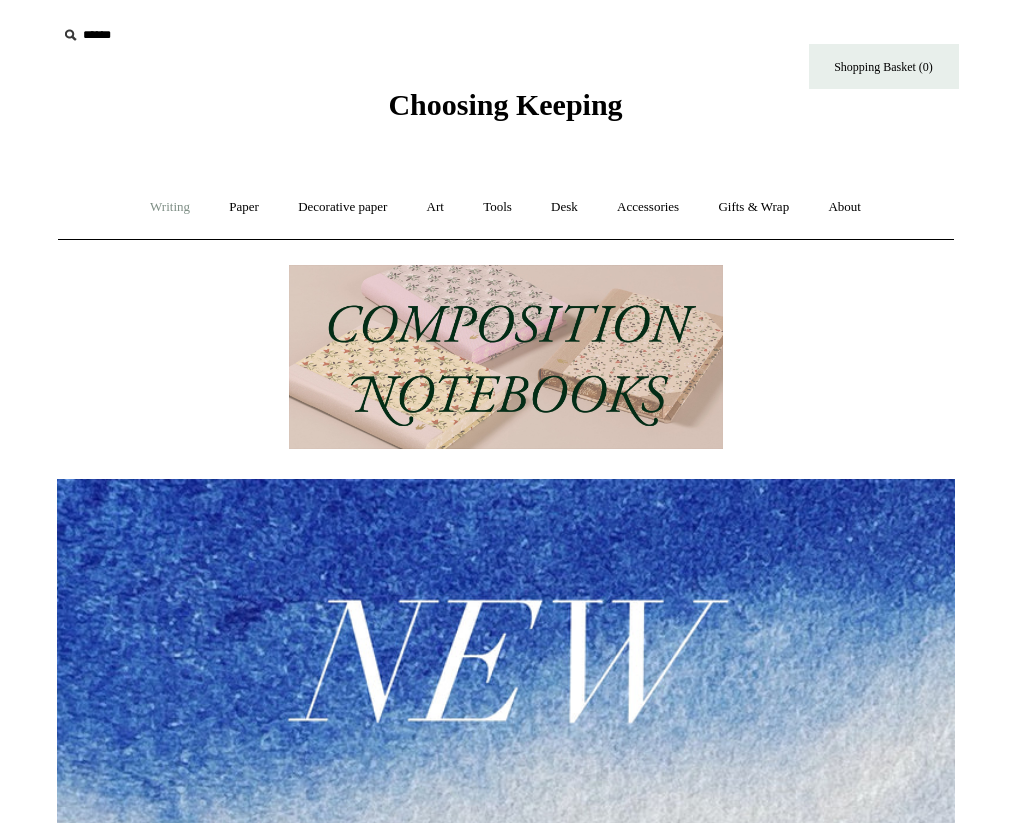 click on "Writing +" at bounding box center [170, 207] 